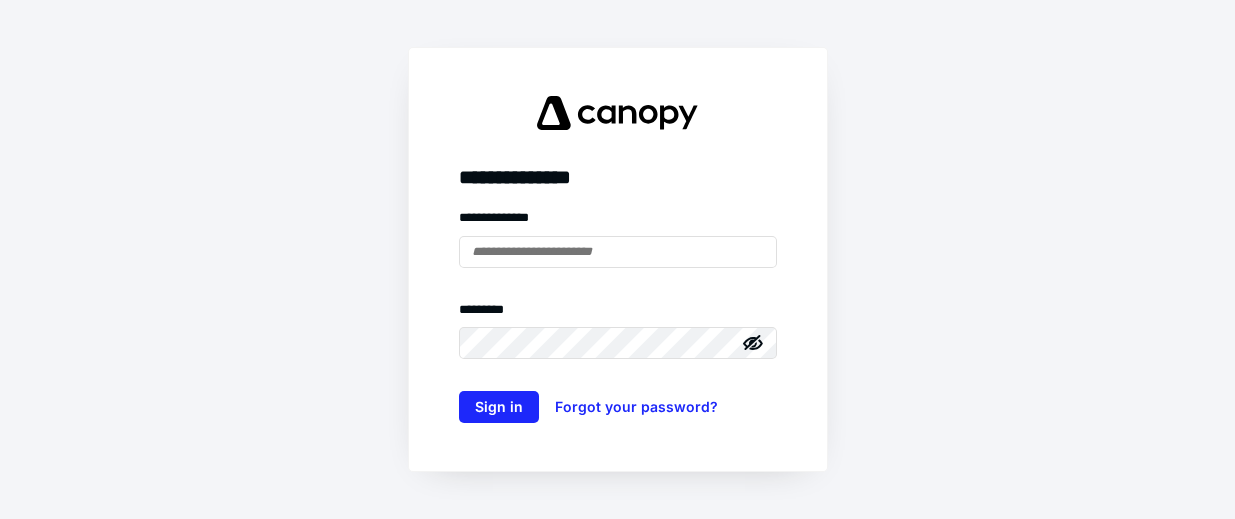 scroll, scrollTop: 0, scrollLeft: 0, axis: both 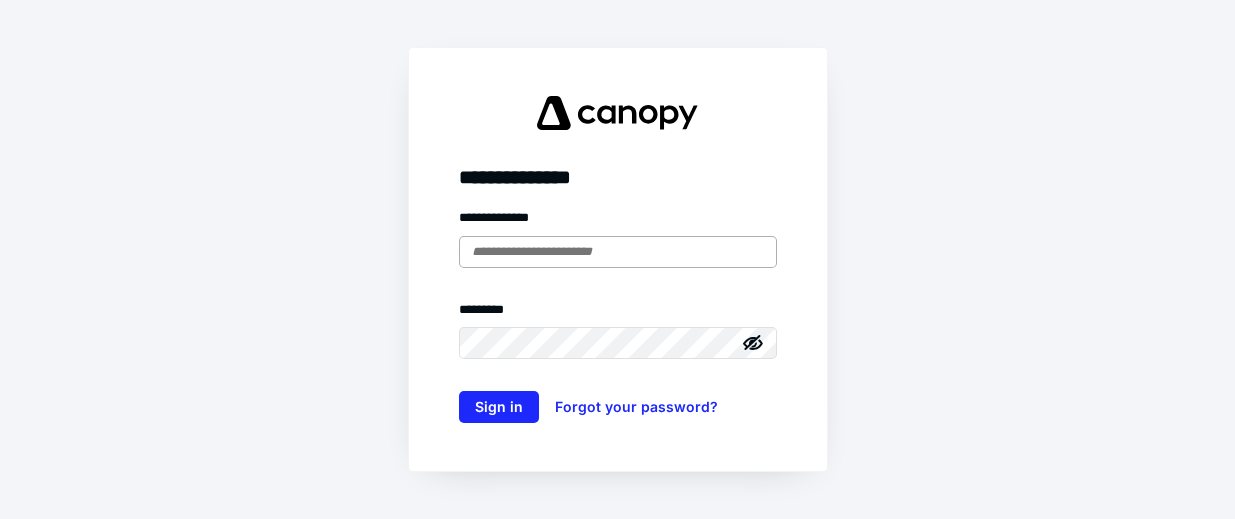 click at bounding box center [618, 252] 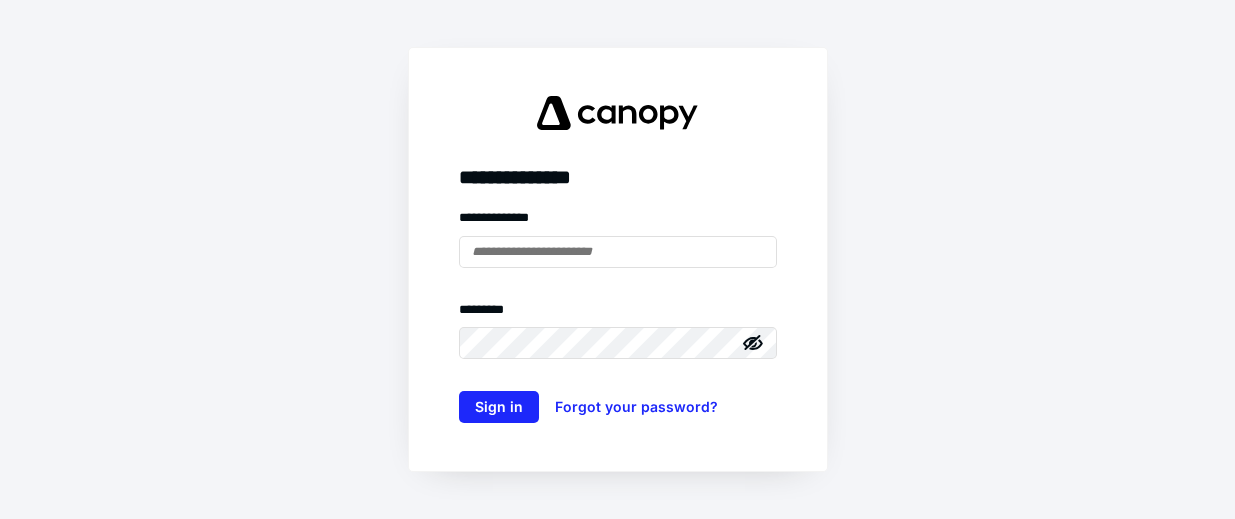 type on "**********" 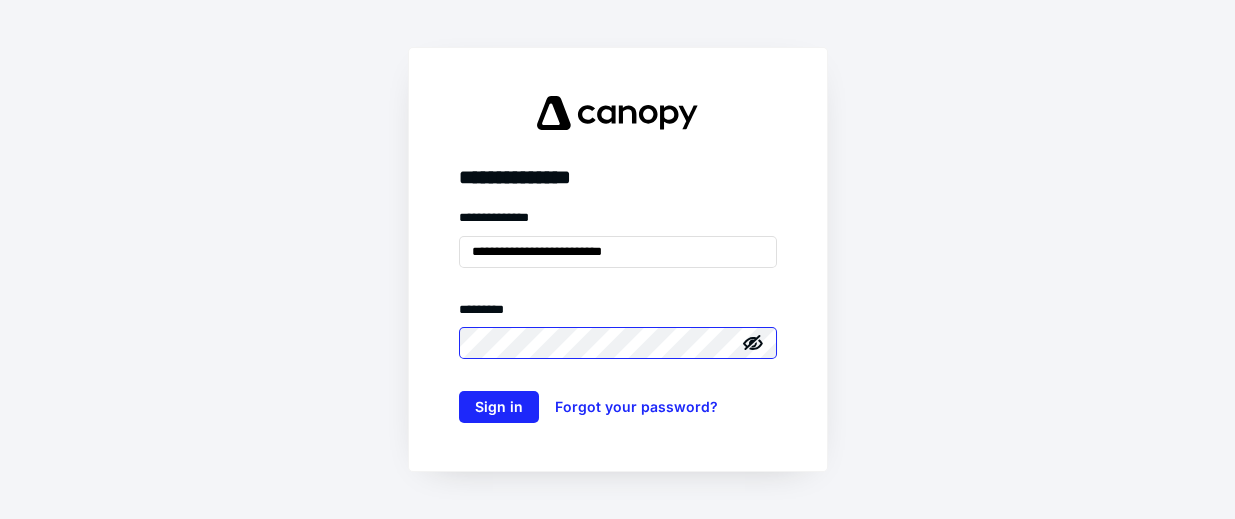 click on "Sign in" at bounding box center (499, 407) 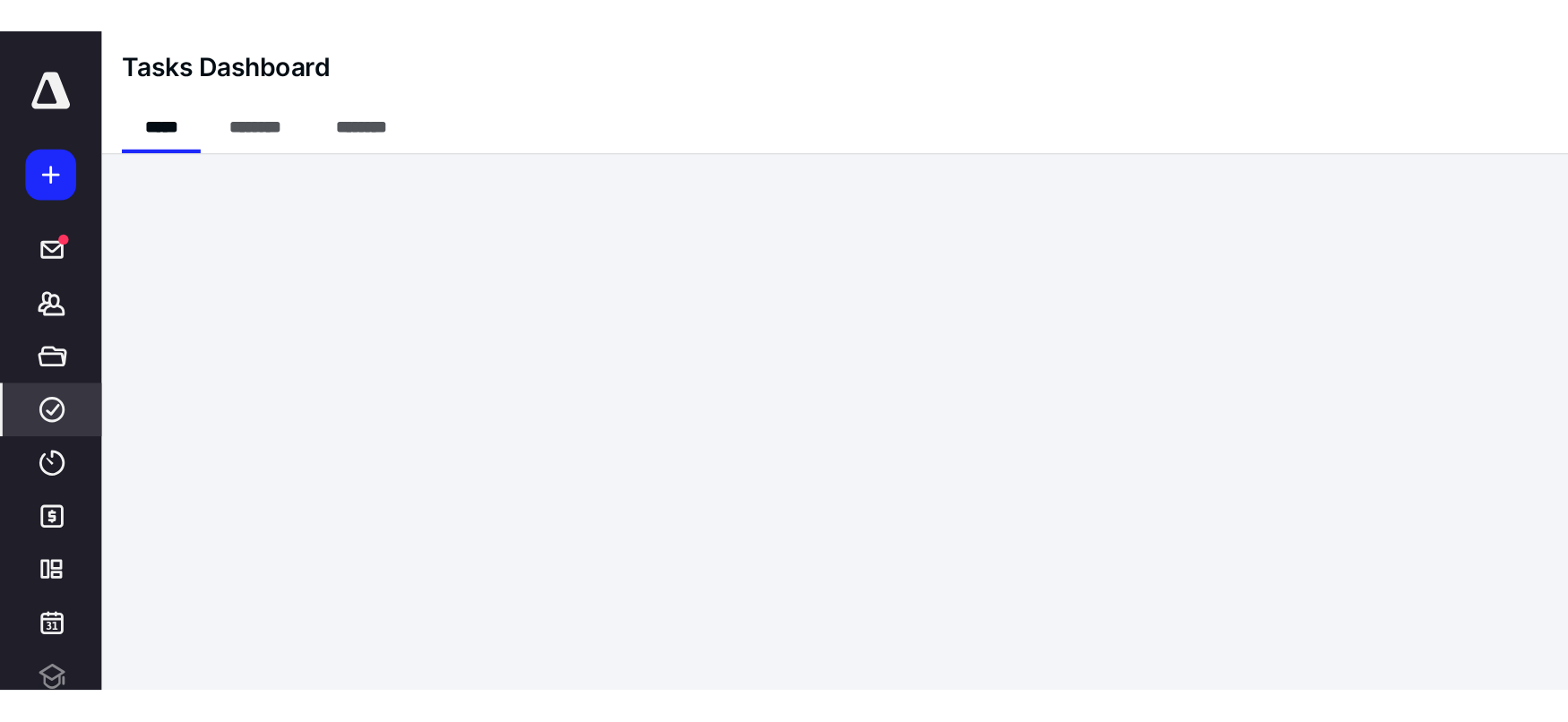 scroll, scrollTop: 0, scrollLeft: 0, axis: both 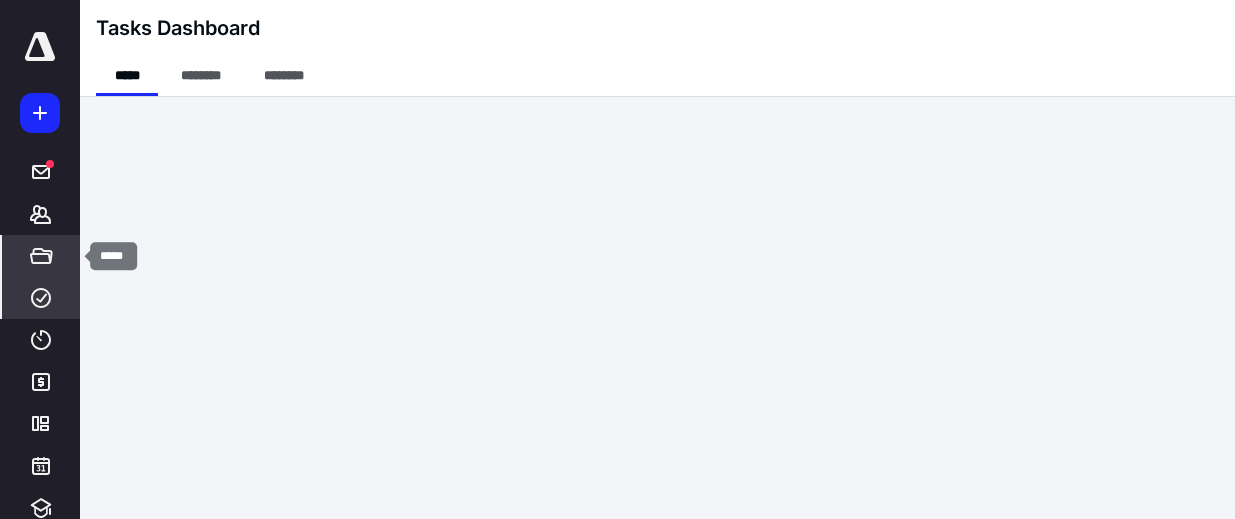 click 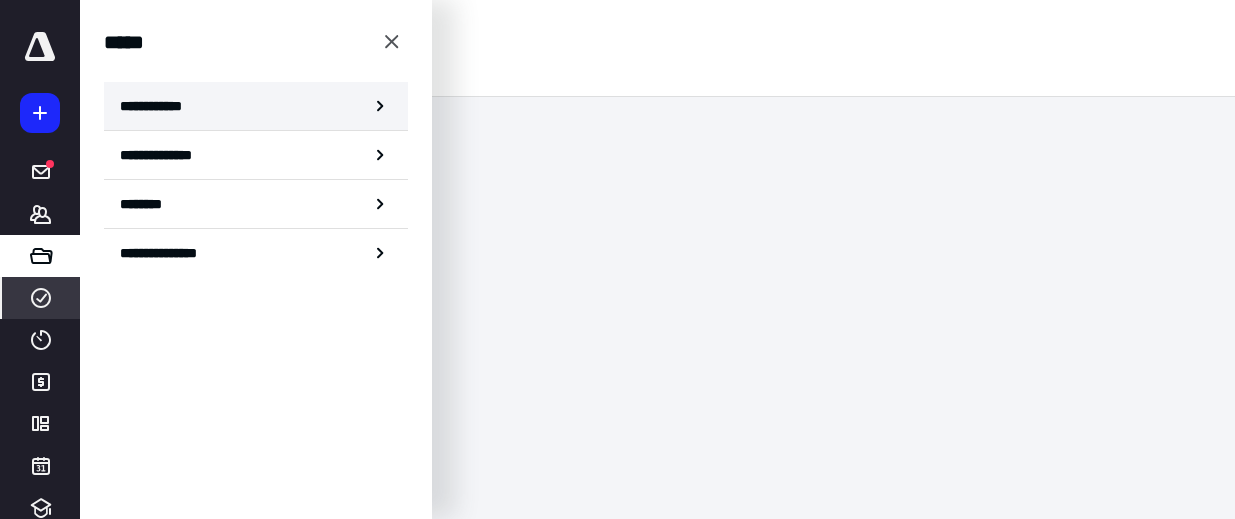 click on "**********" at bounding box center (157, 106) 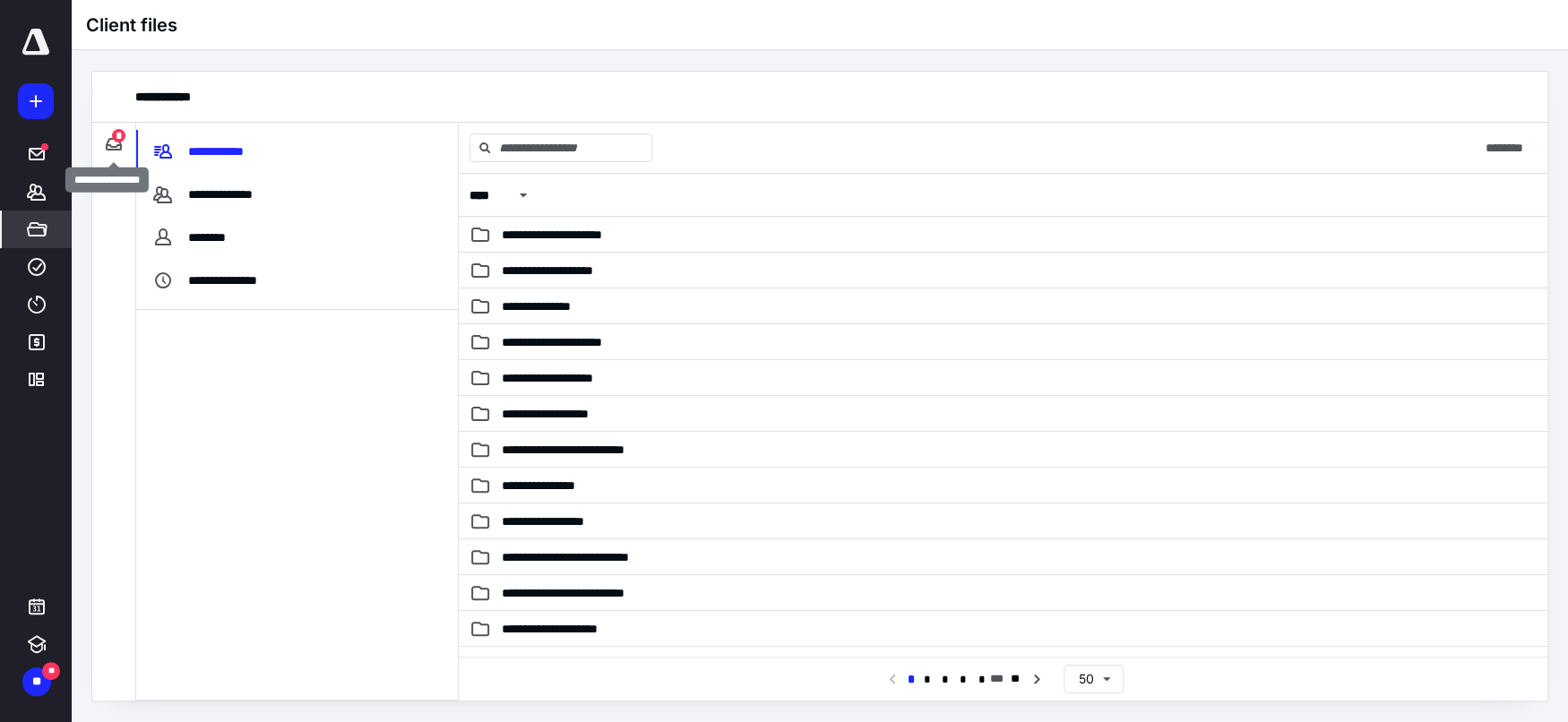 click on "*" at bounding box center [118, 135] 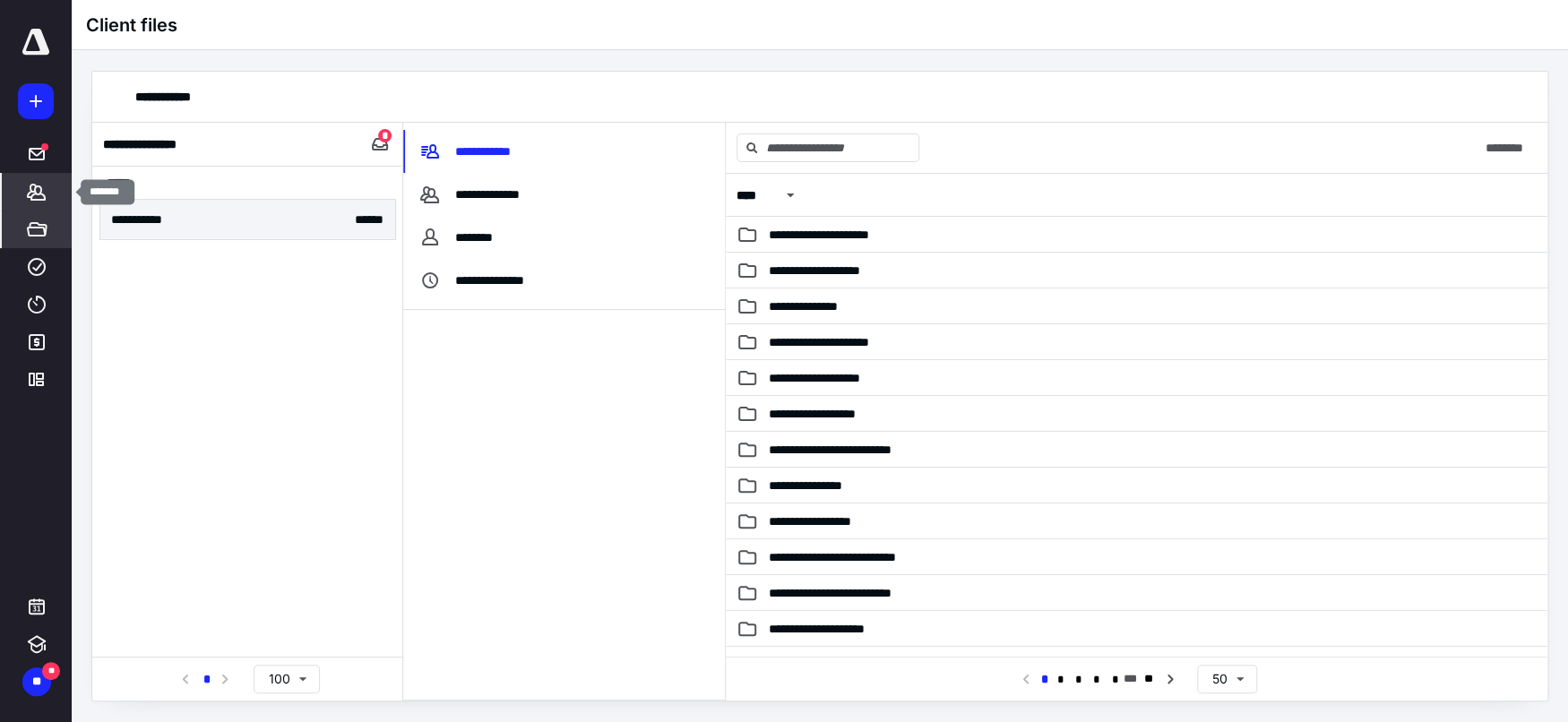 click 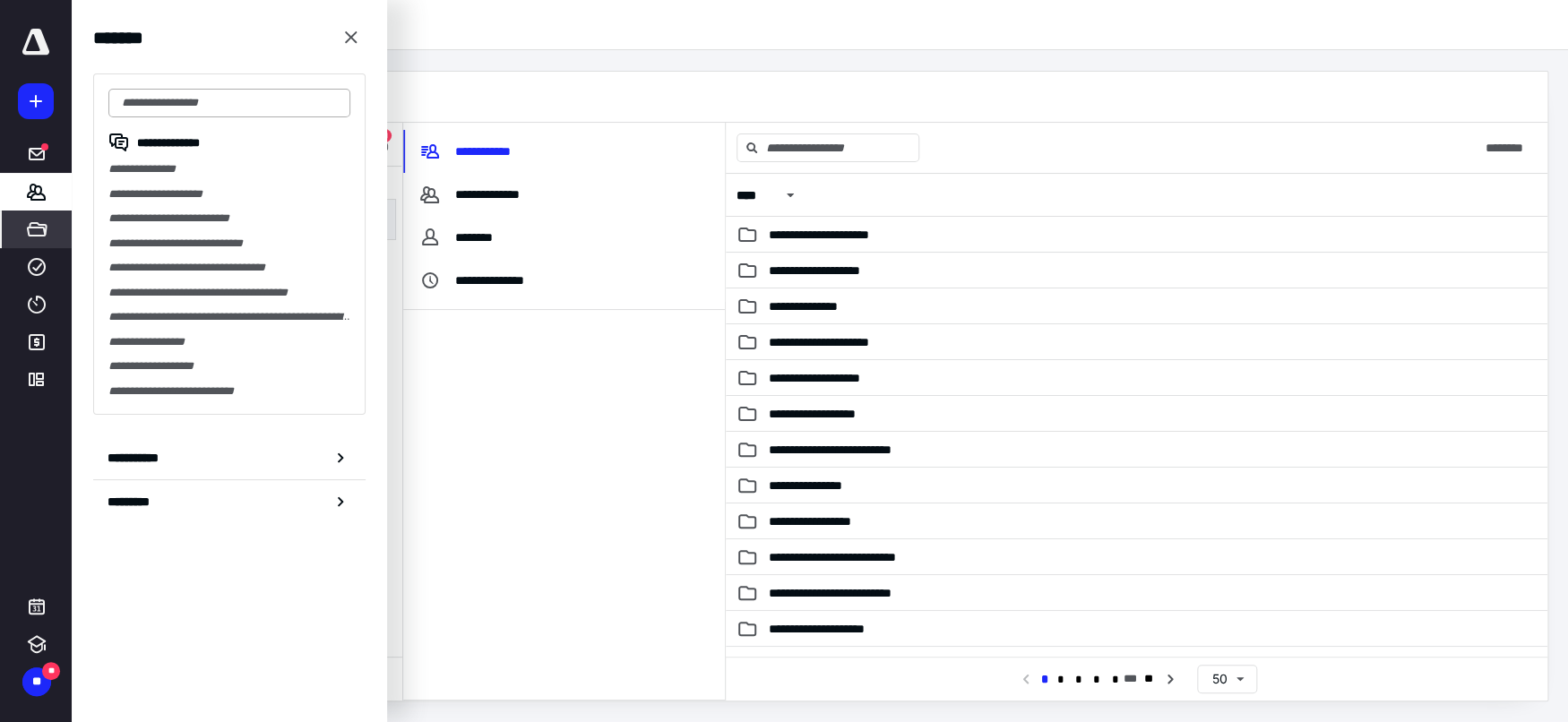 click at bounding box center [229, 103] 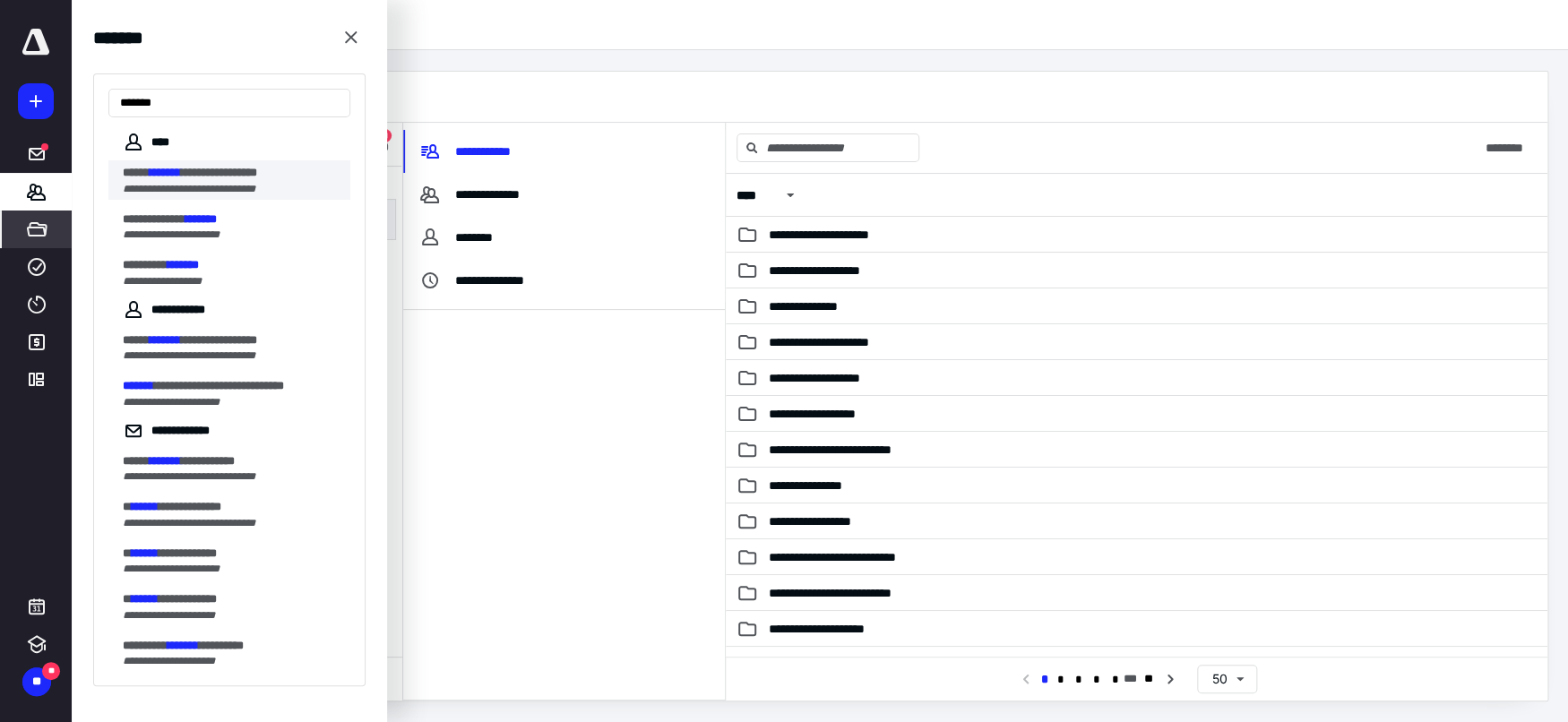 type on "*******" 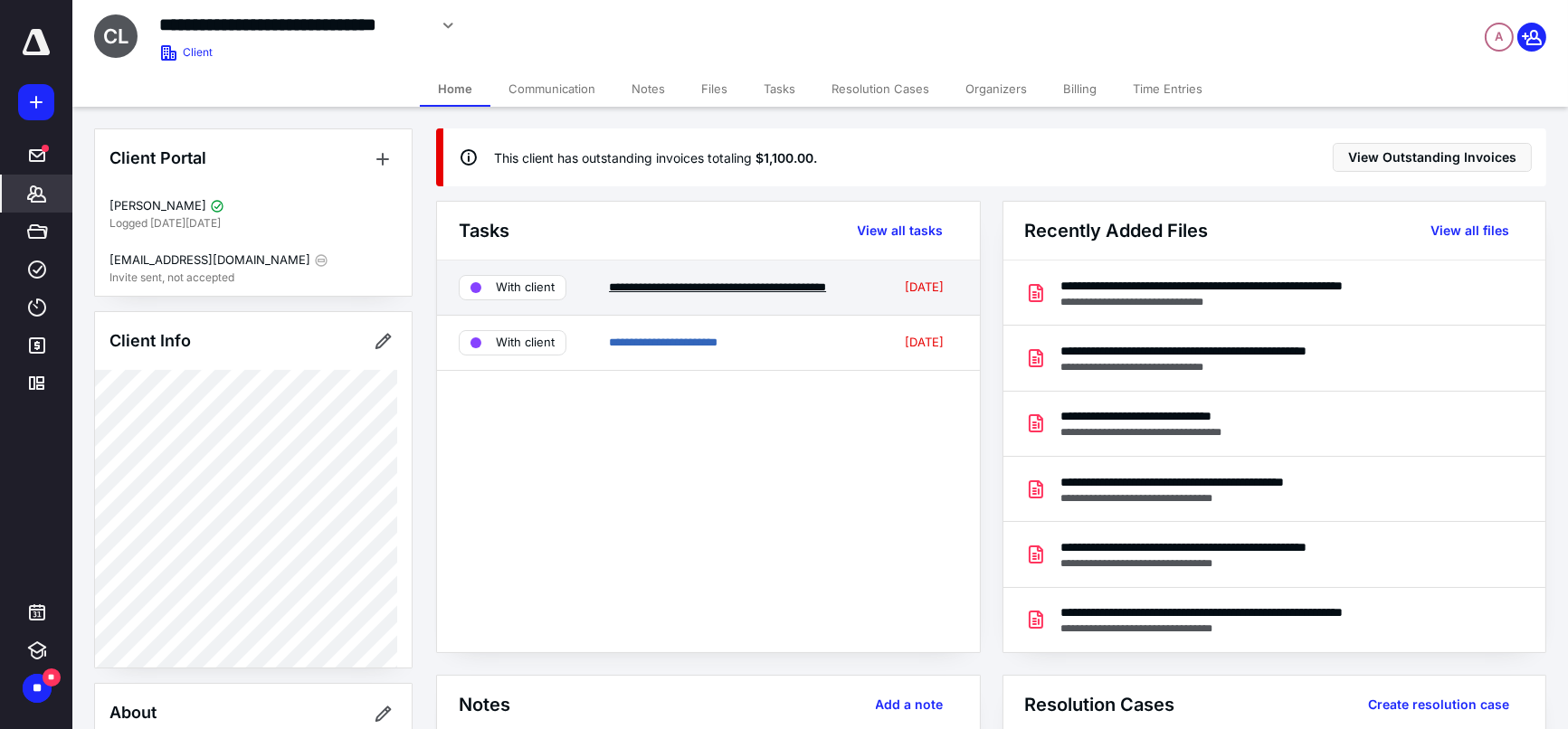 click on "**********" at bounding box center [717, 287] 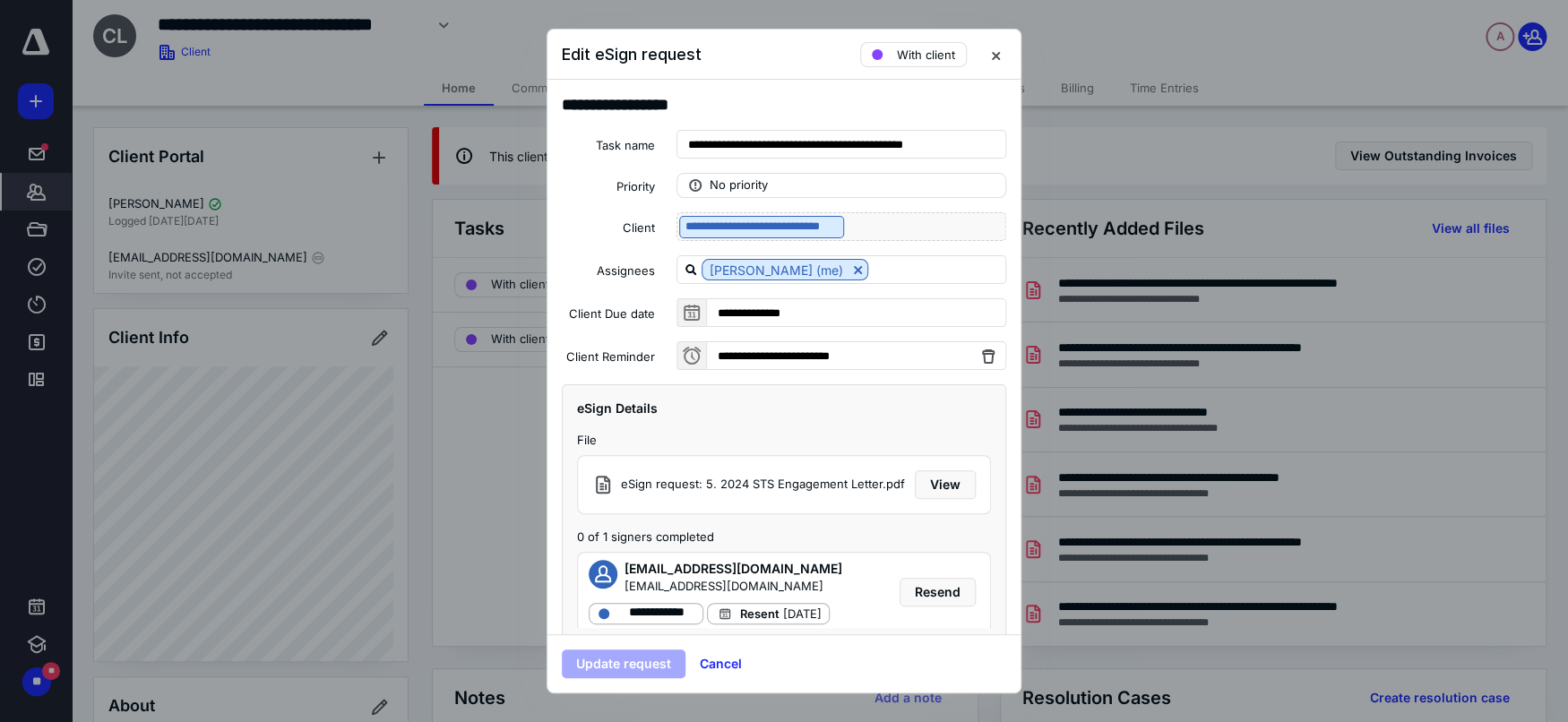 scroll, scrollTop: 26, scrollLeft: 0, axis: vertical 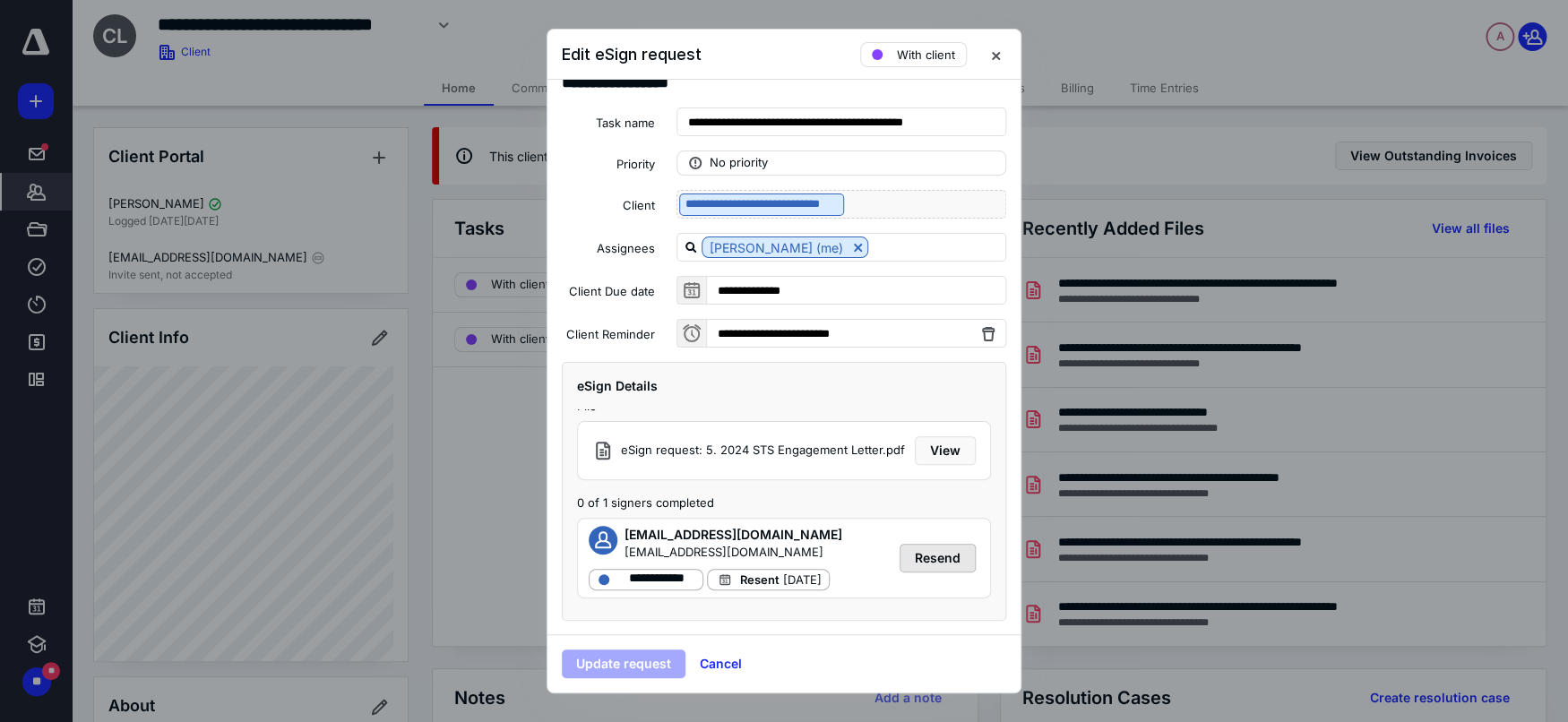 click on "Resend" at bounding box center [937, 558] 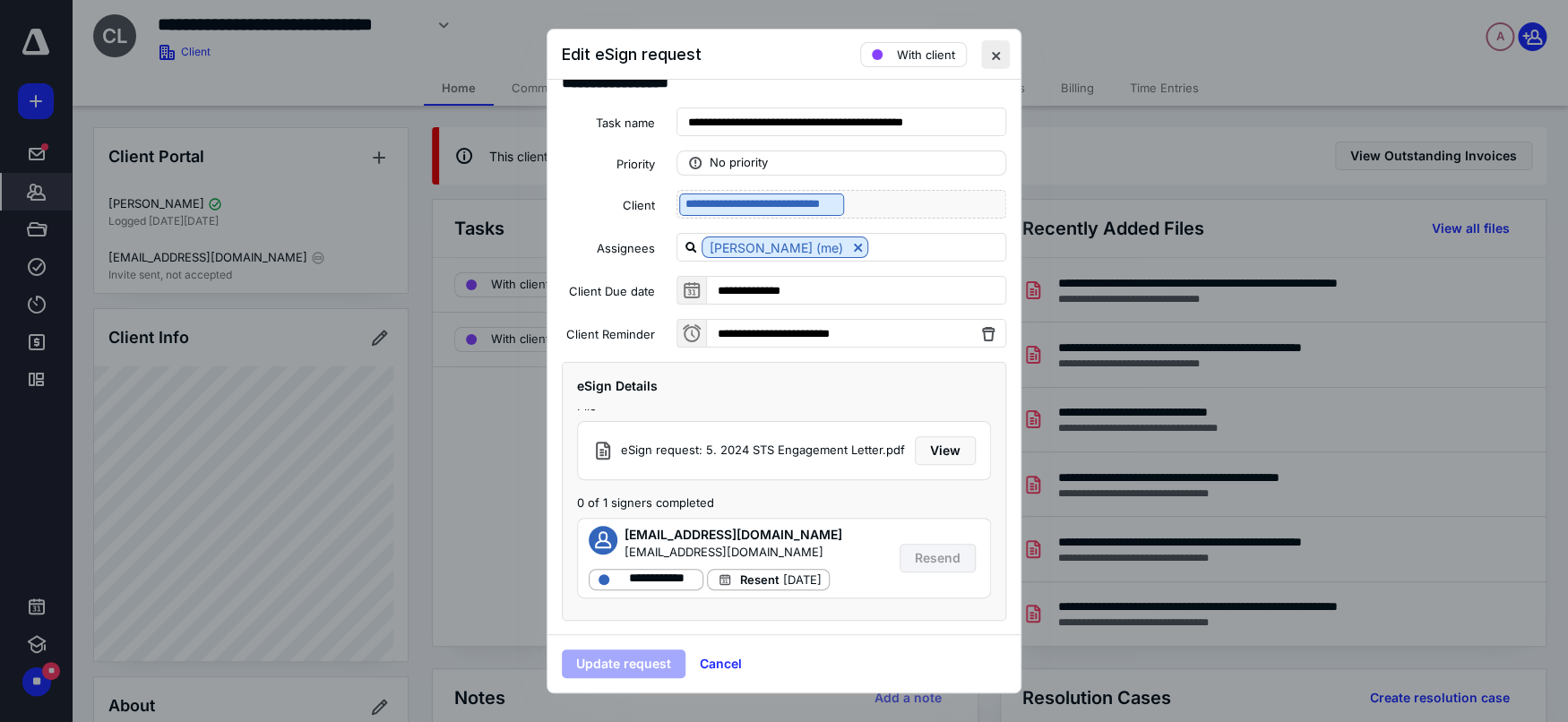 click at bounding box center (995, 55) 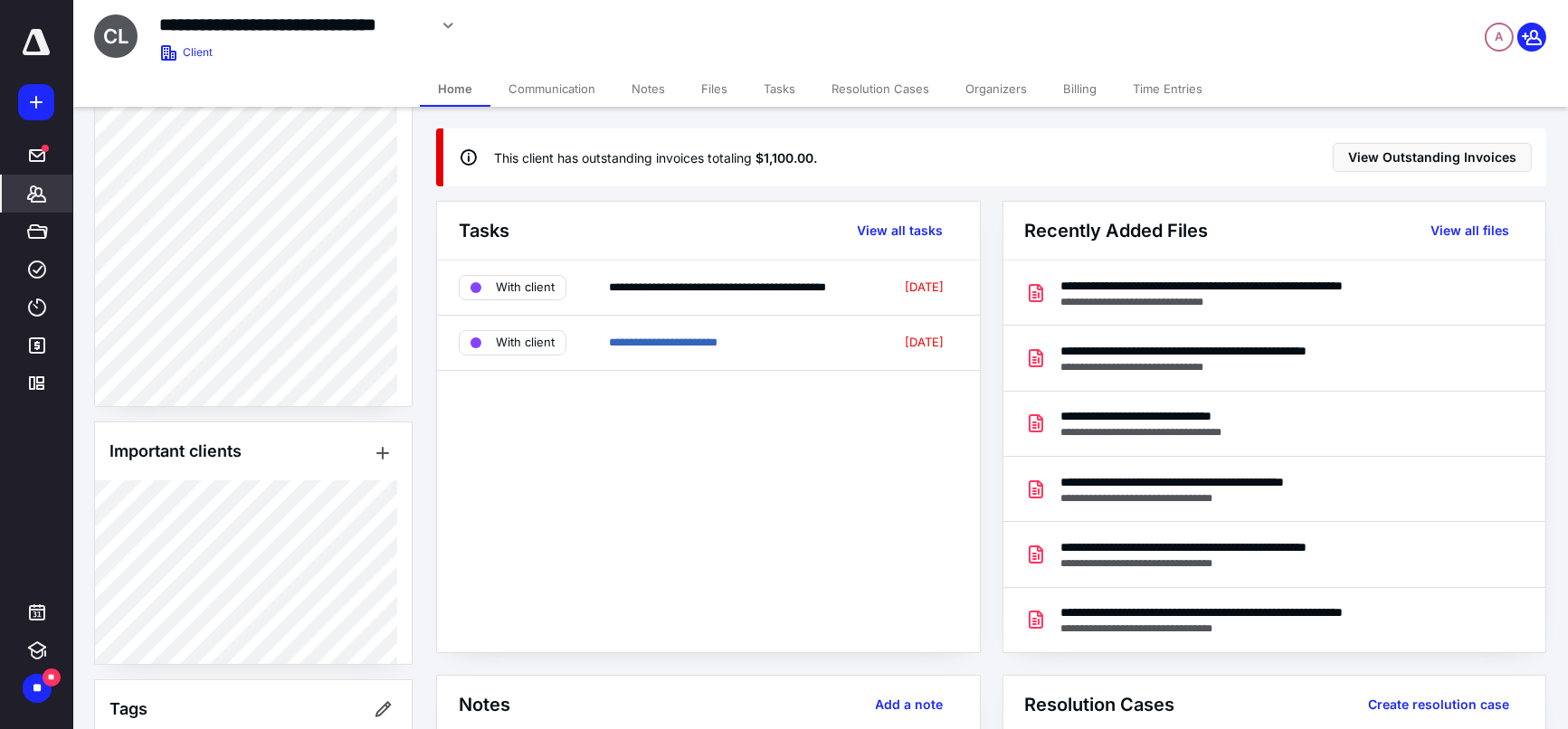 scroll, scrollTop: 972, scrollLeft: 0, axis: vertical 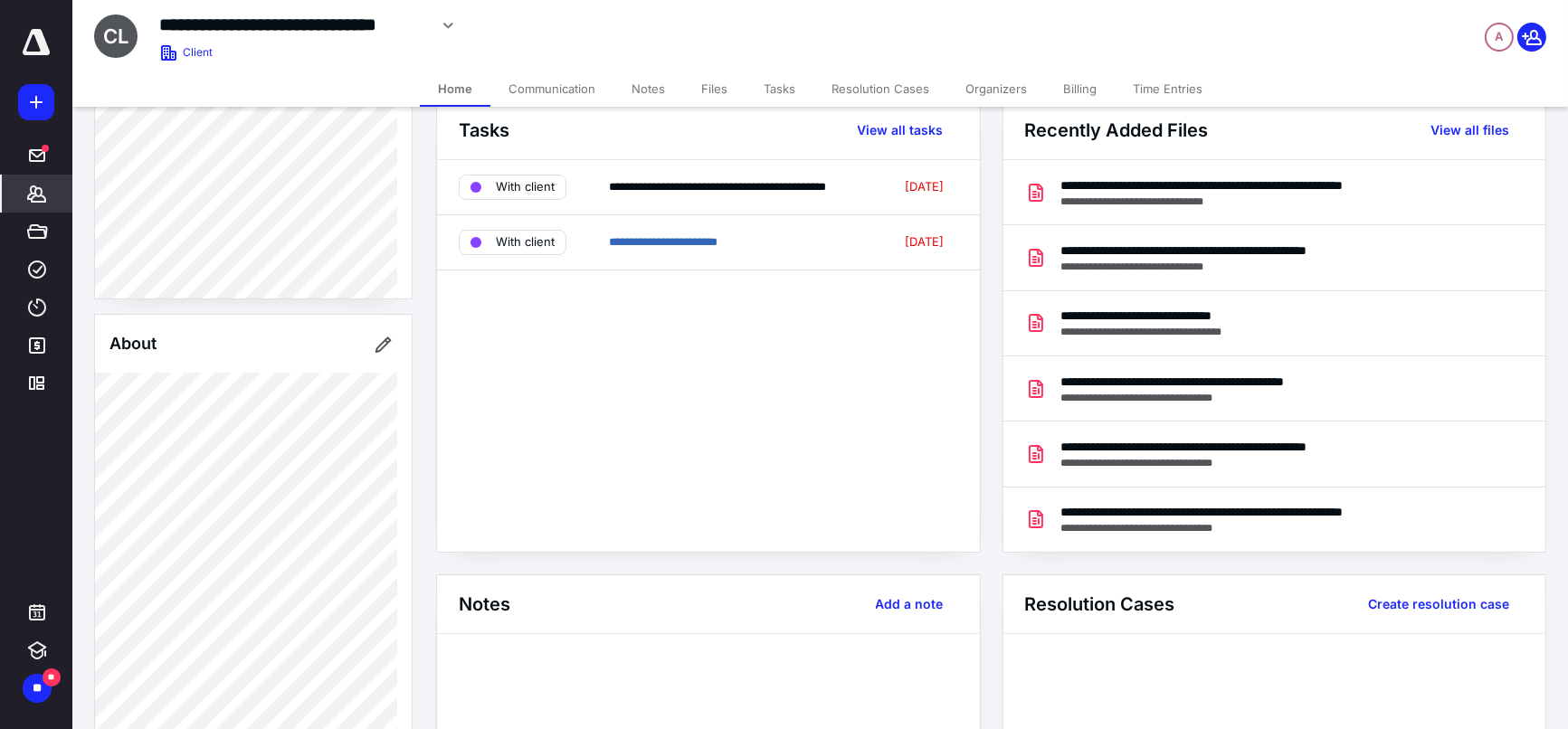 click on "**********" at bounding box center [708, 242] 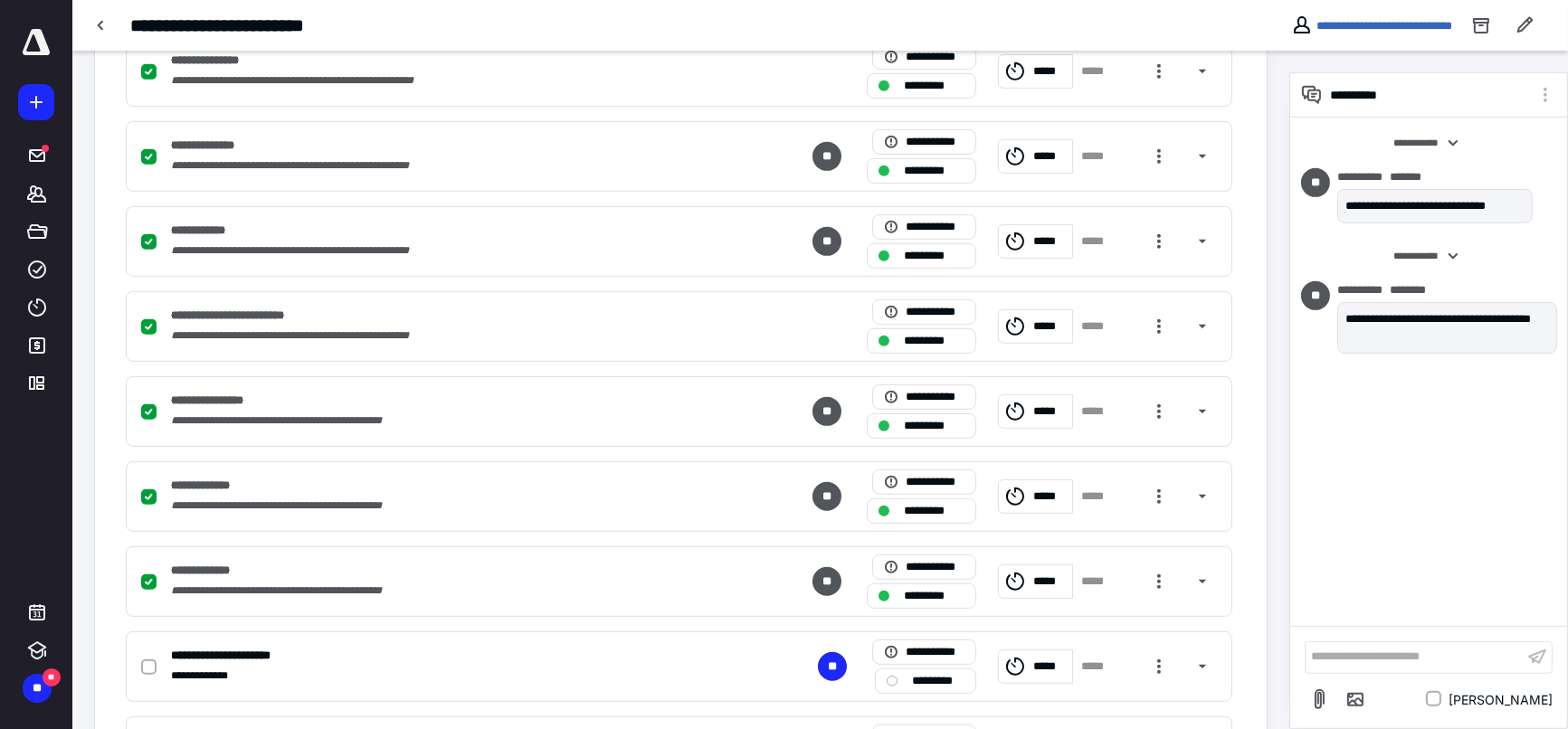 scroll, scrollTop: 1909, scrollLeft: 0, axis: vertical 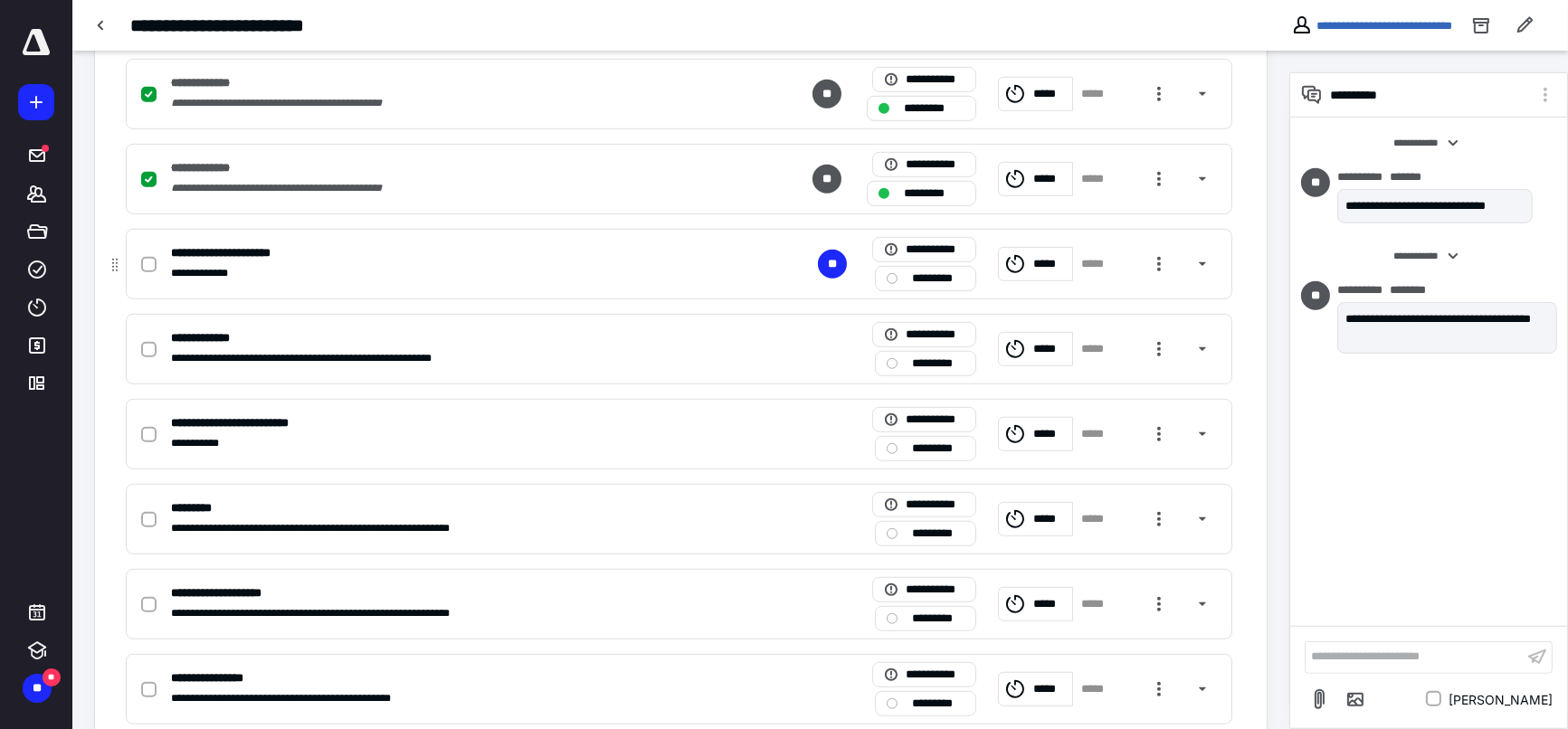 click 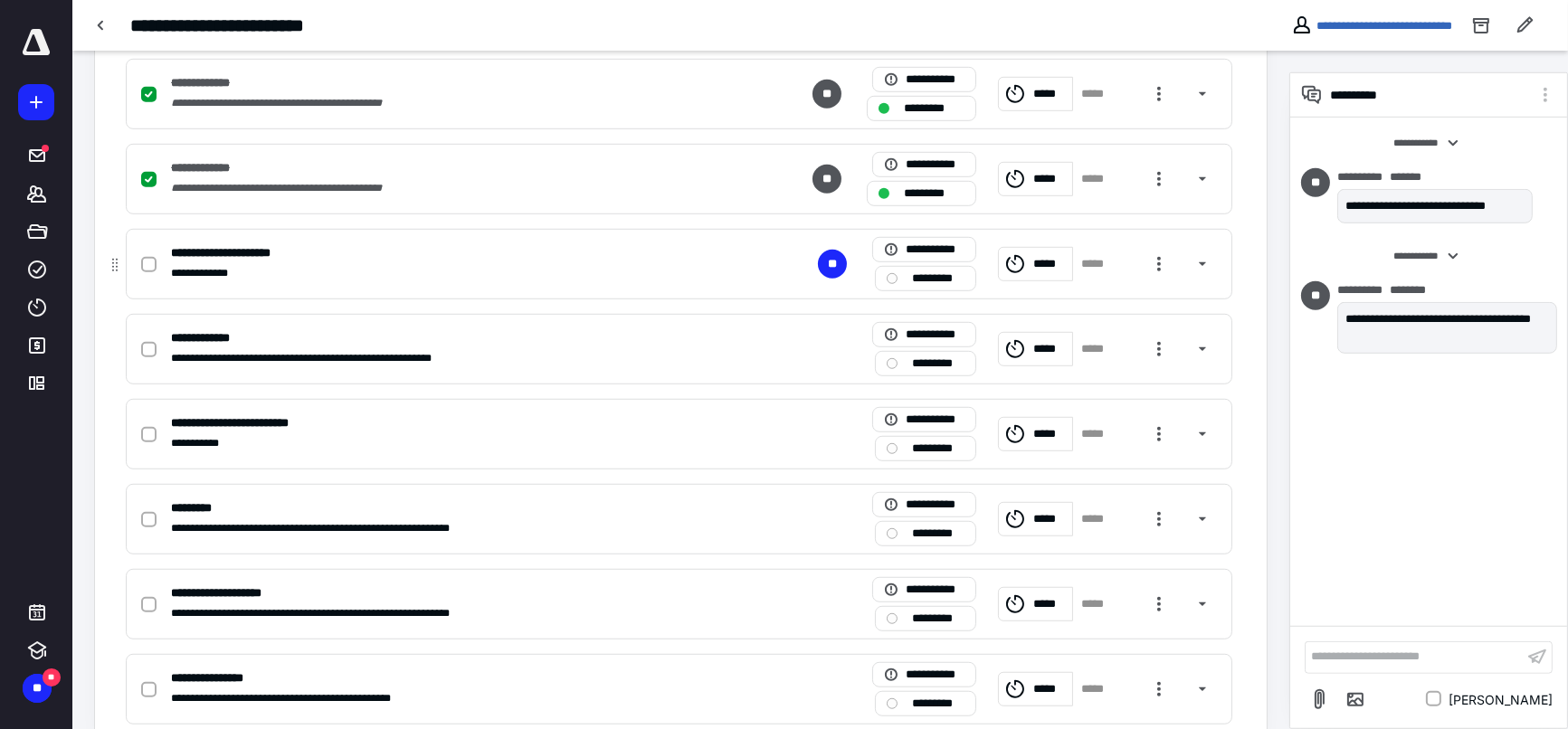 click at bounding box center [148, 265] 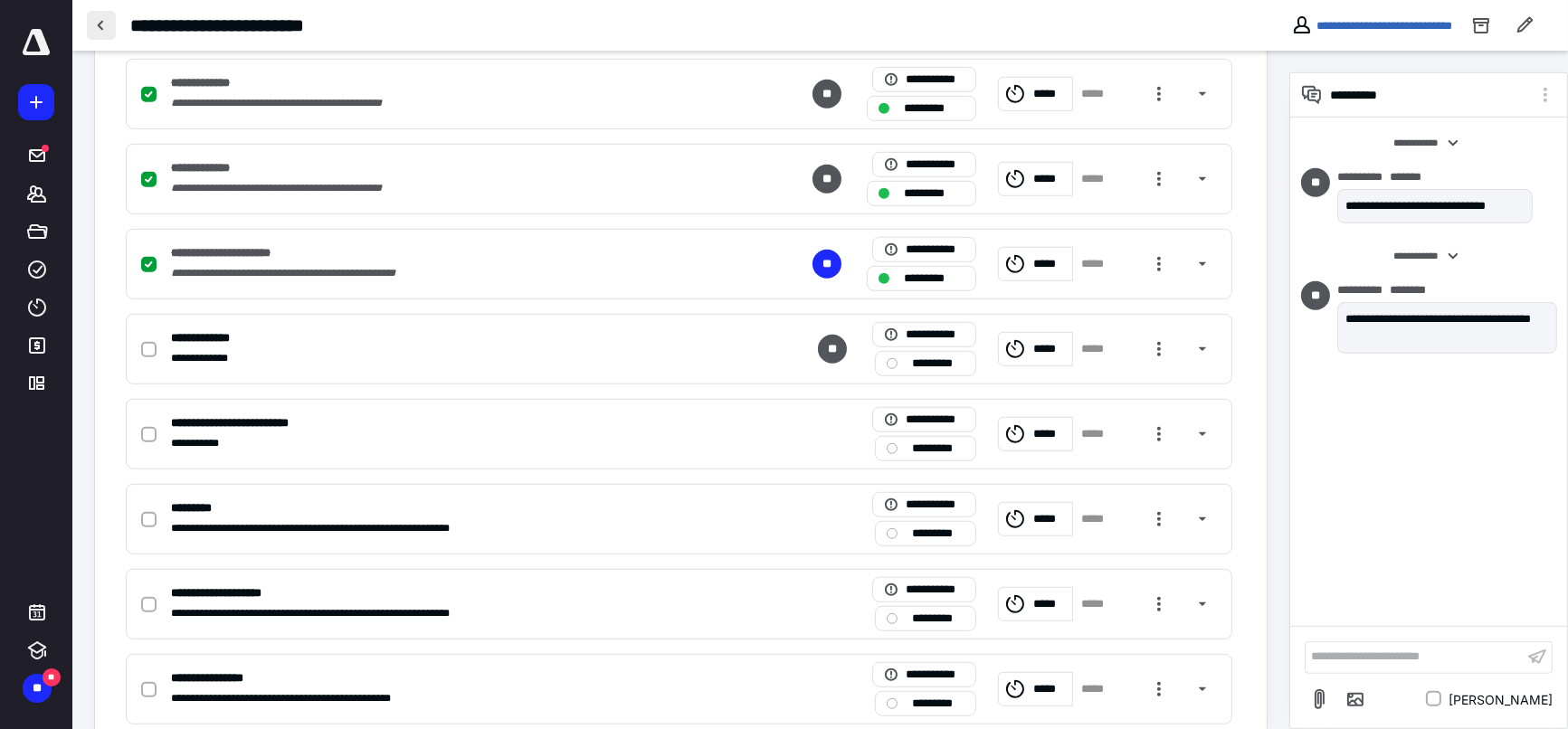 click at bounding box center (101, 25) 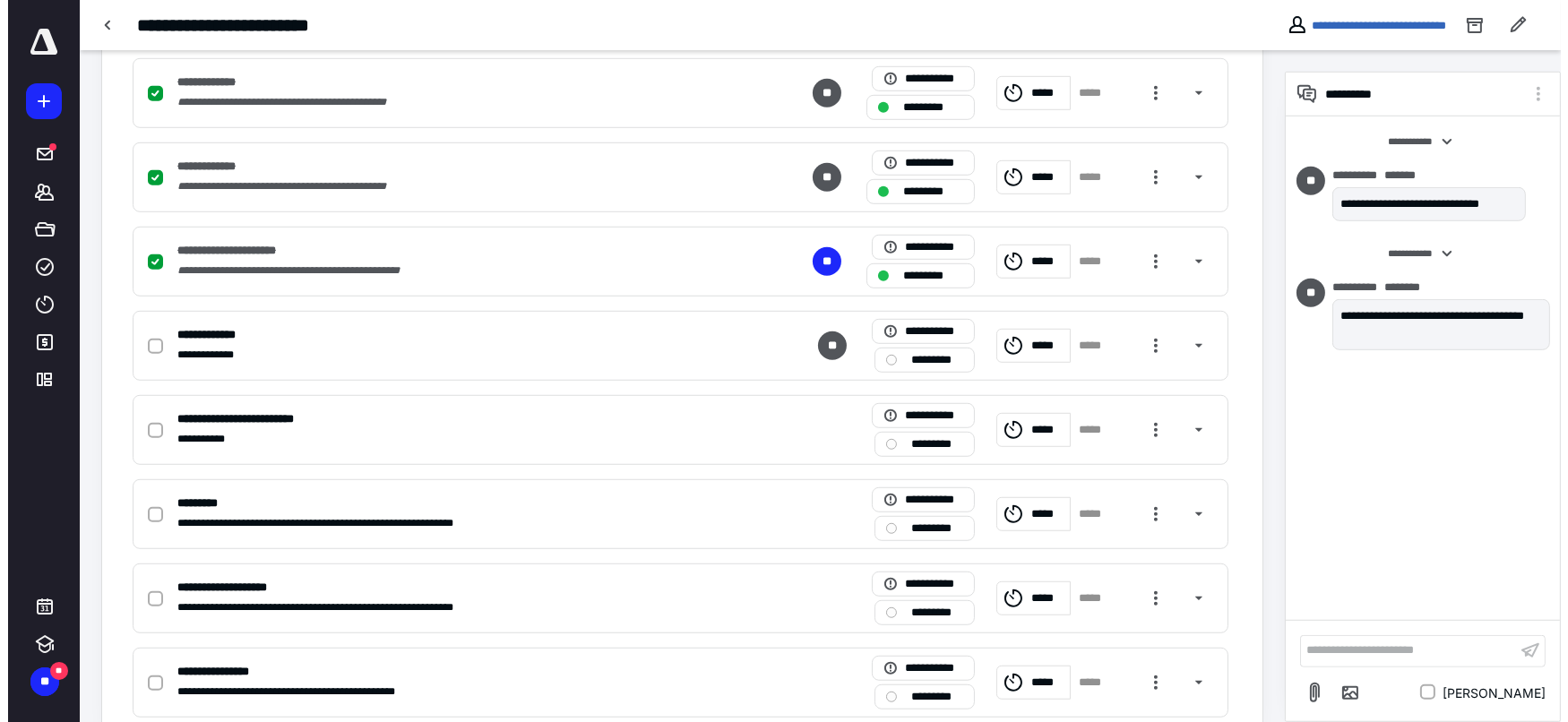 scroll, scrollTop: 0, scrollLeft: 0, axis: both 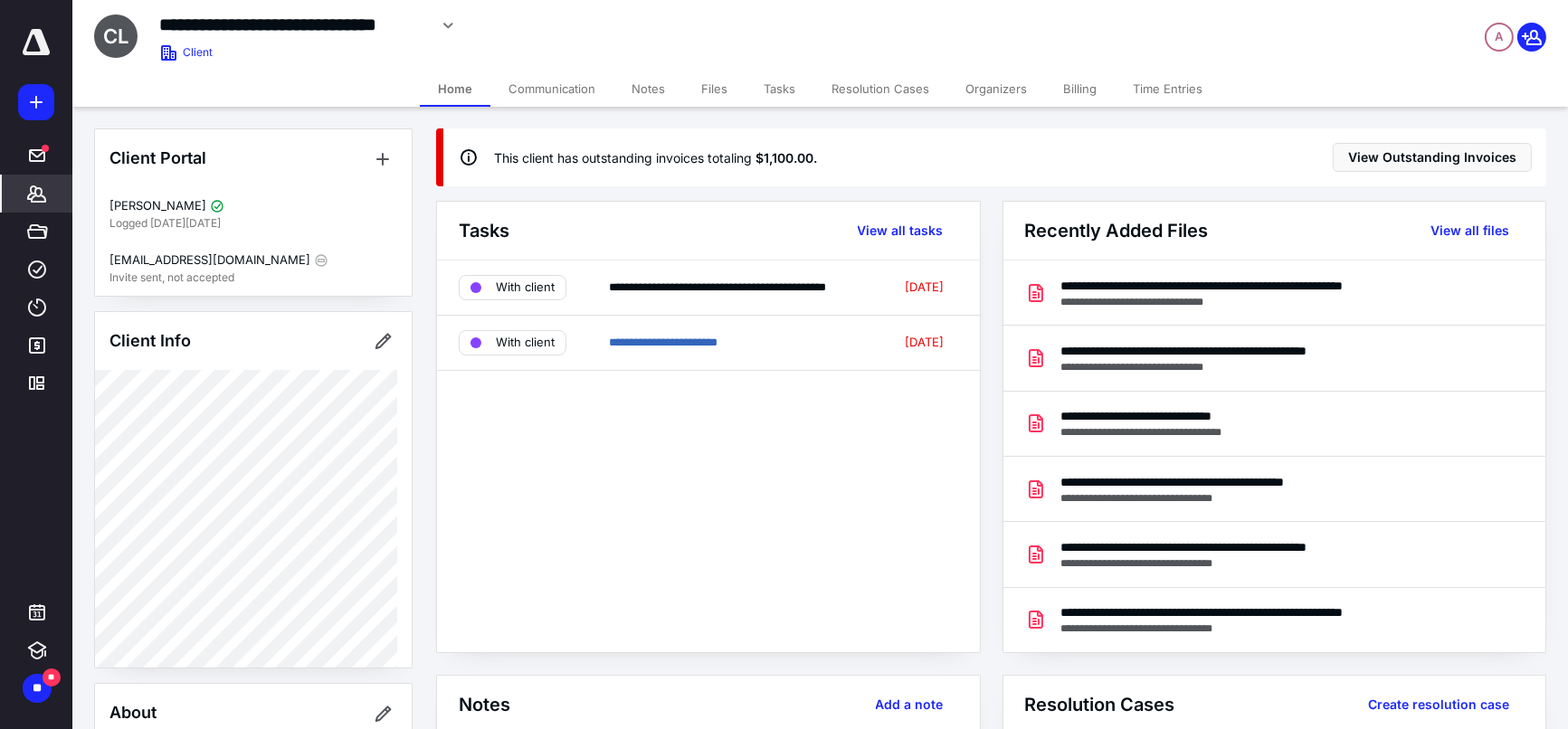 click on "Communication" at bounding box center [552, 89] 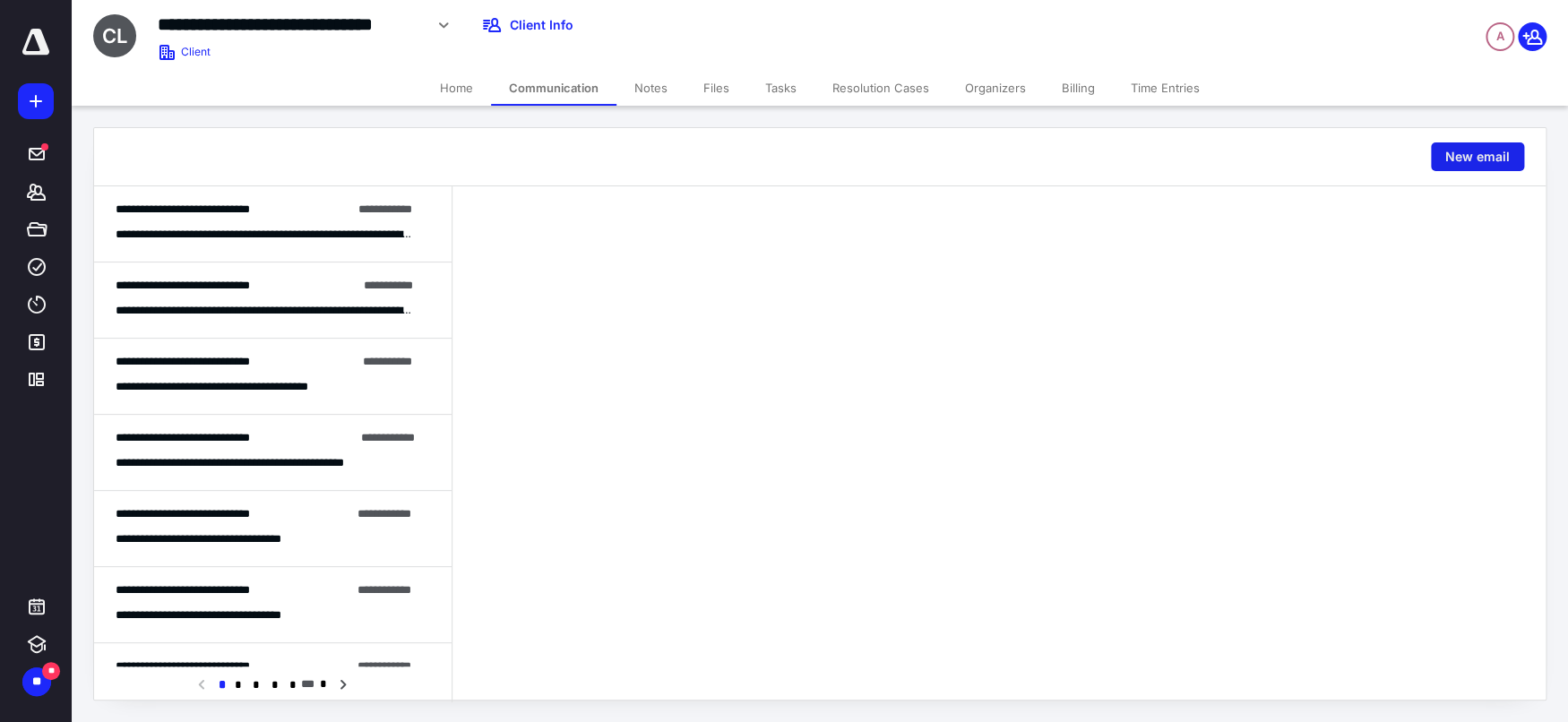 click on "New email" at bounding box center (1478, 157) 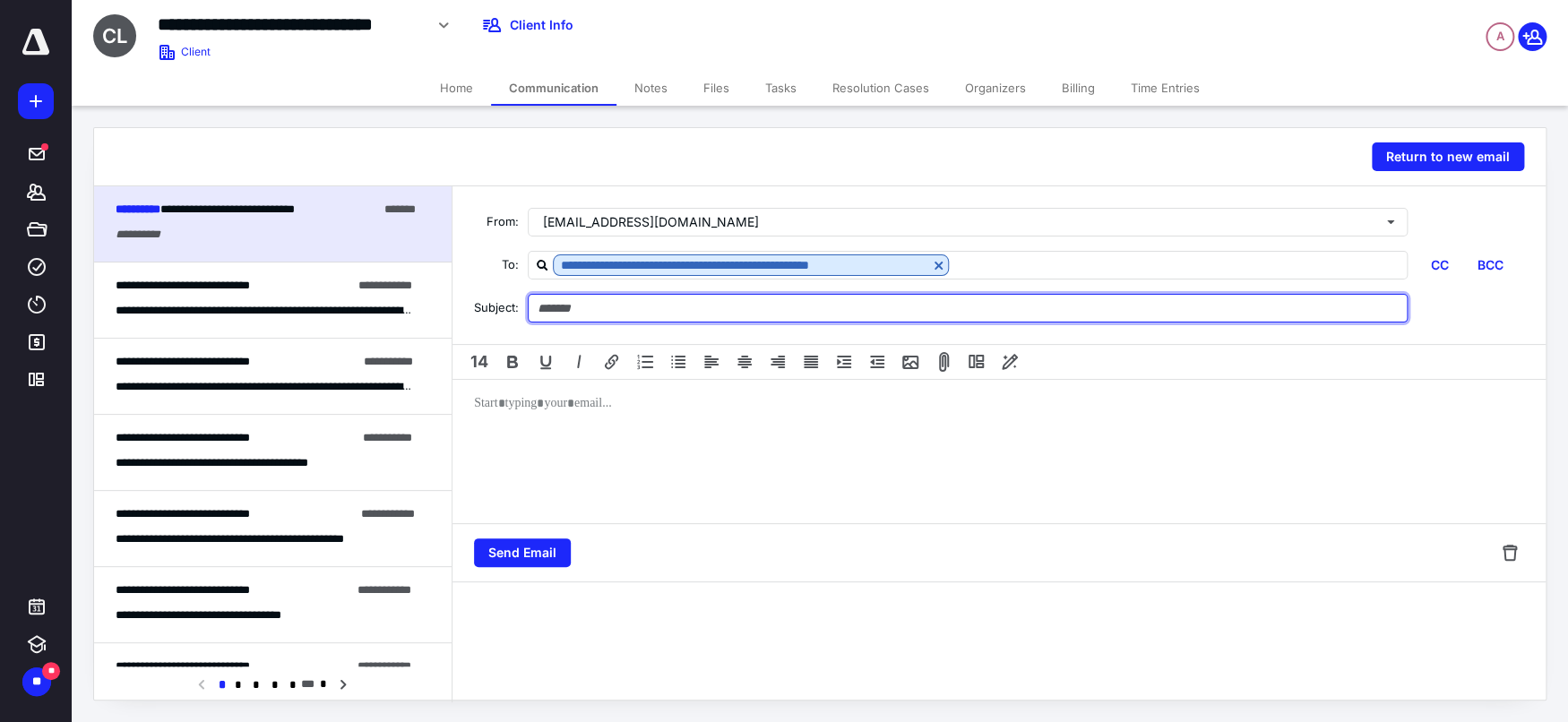click at bounding box center (968, 308) 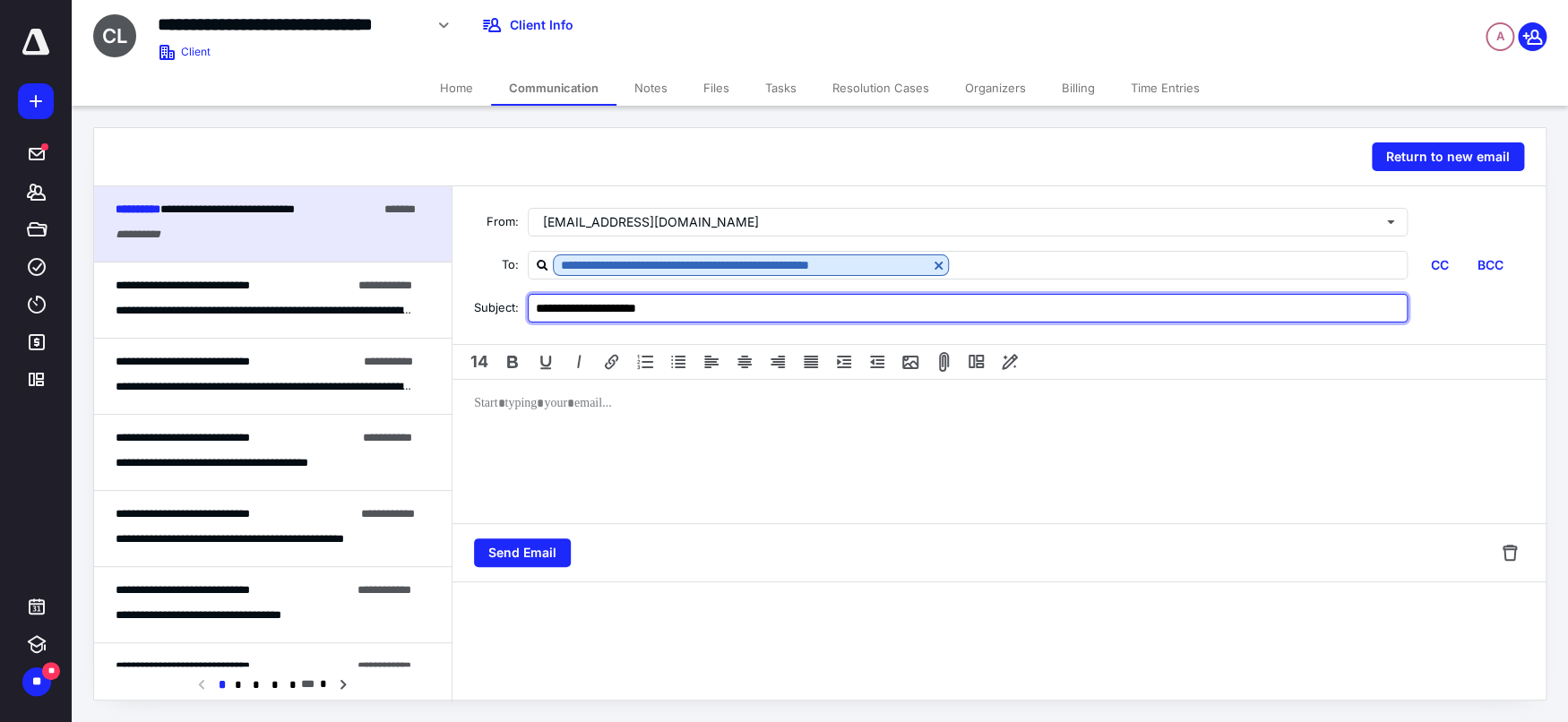 type on "**********" 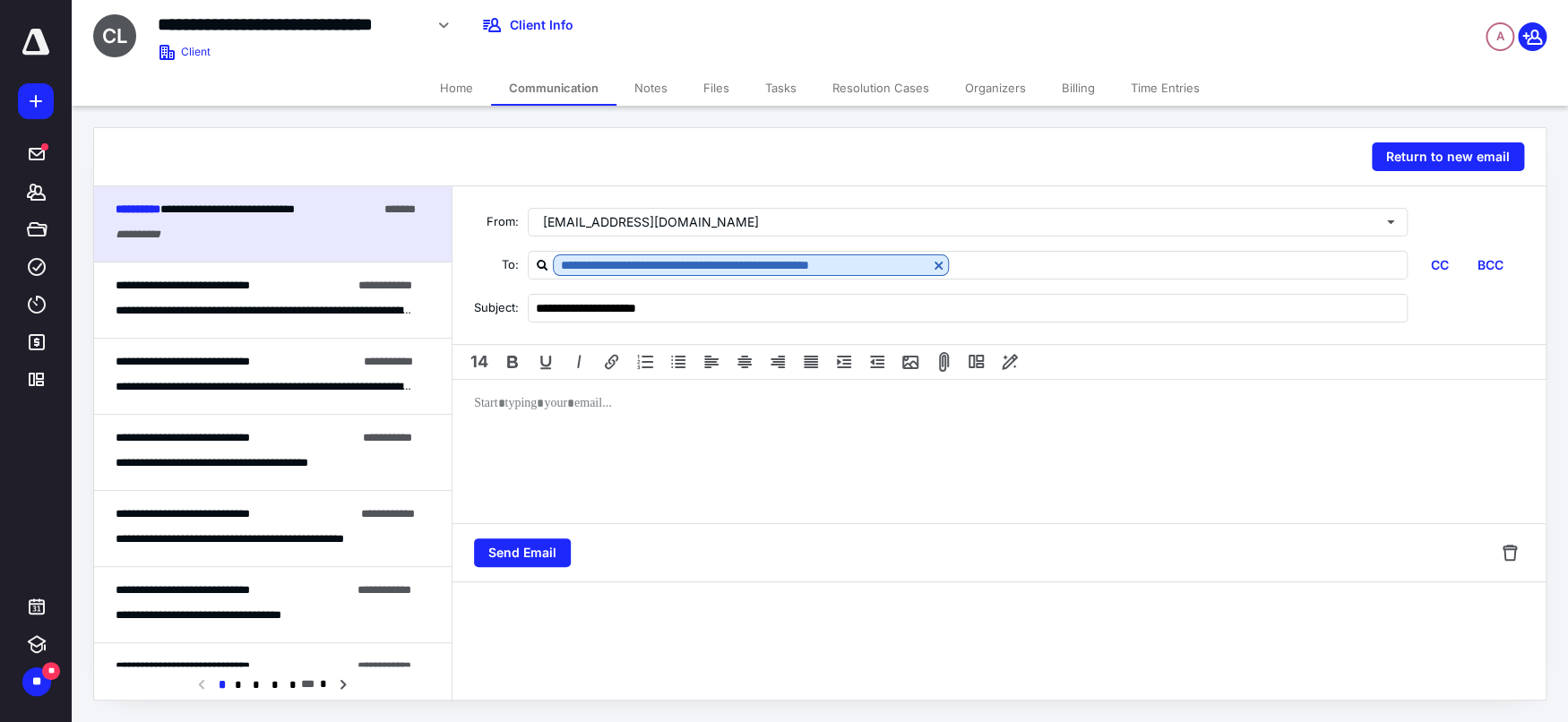 click at bounding box center (999, 451) 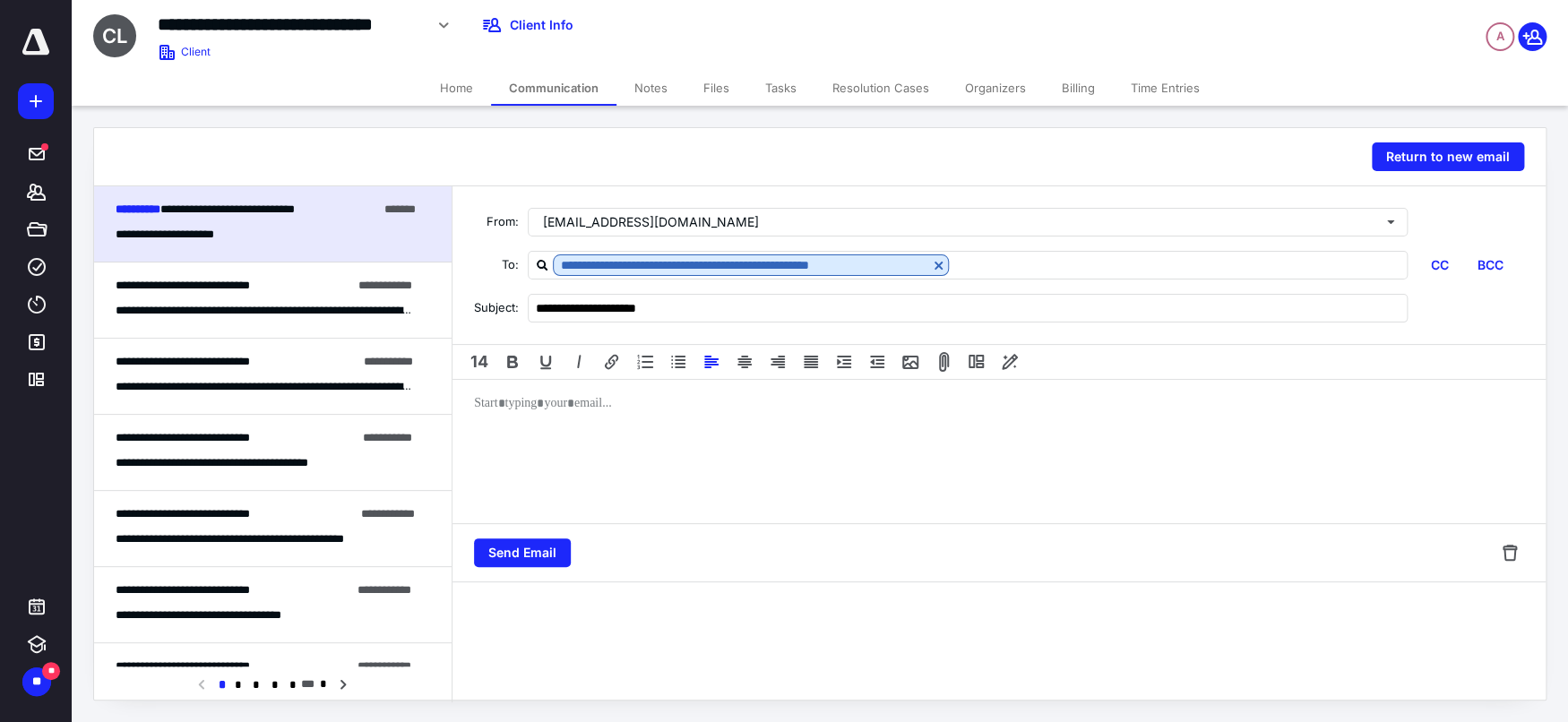 type 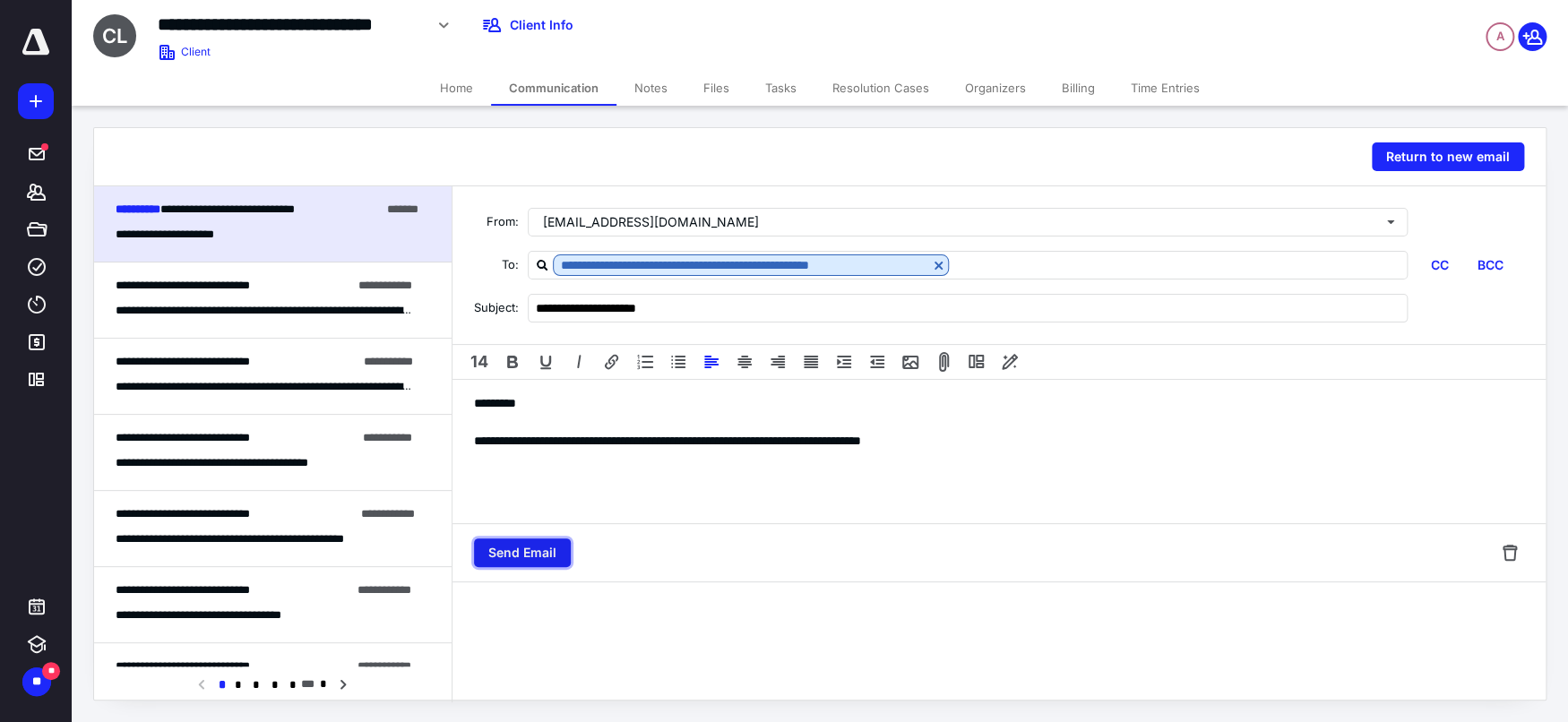 click on "Send Email" at bounding box center (522, 553) 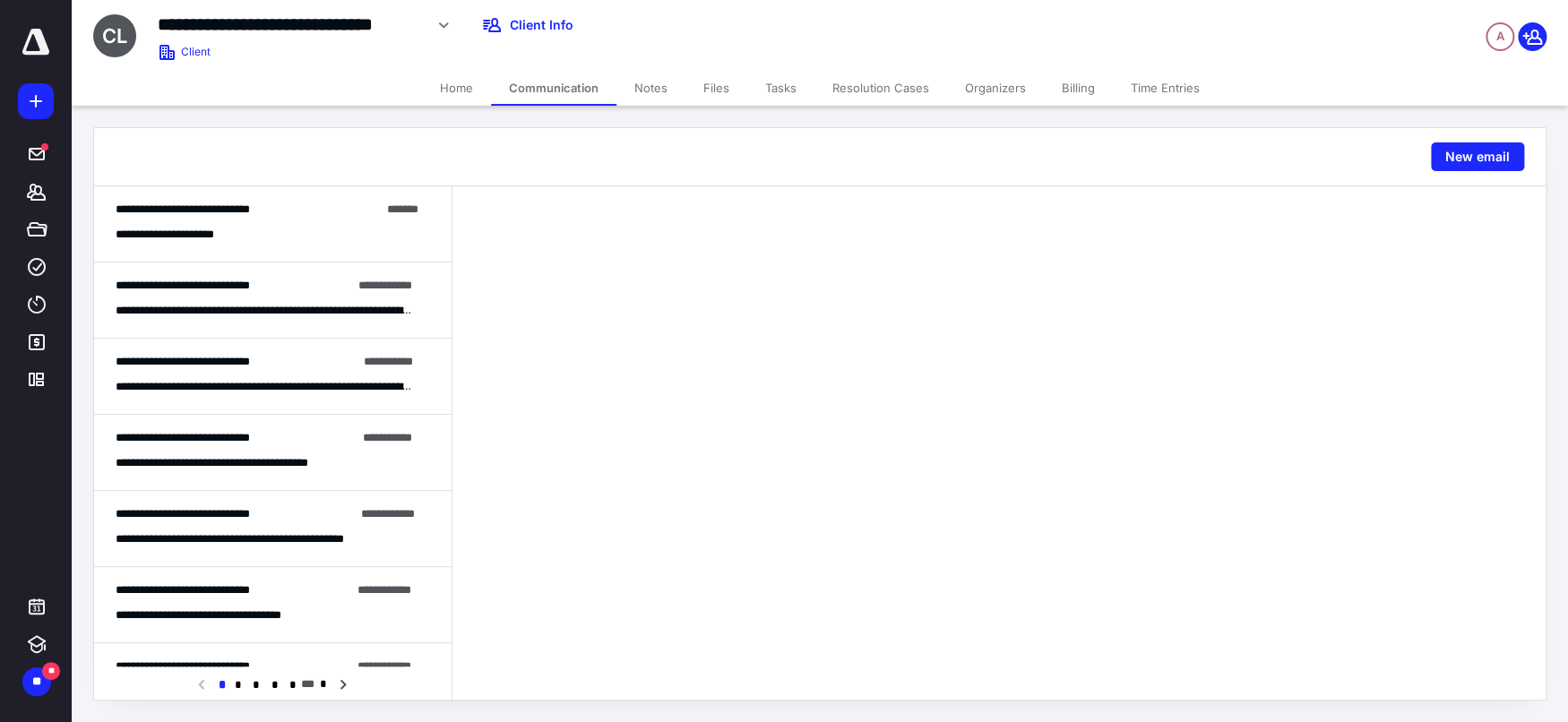 click on "Tasks" at bounding box center (780, 88) 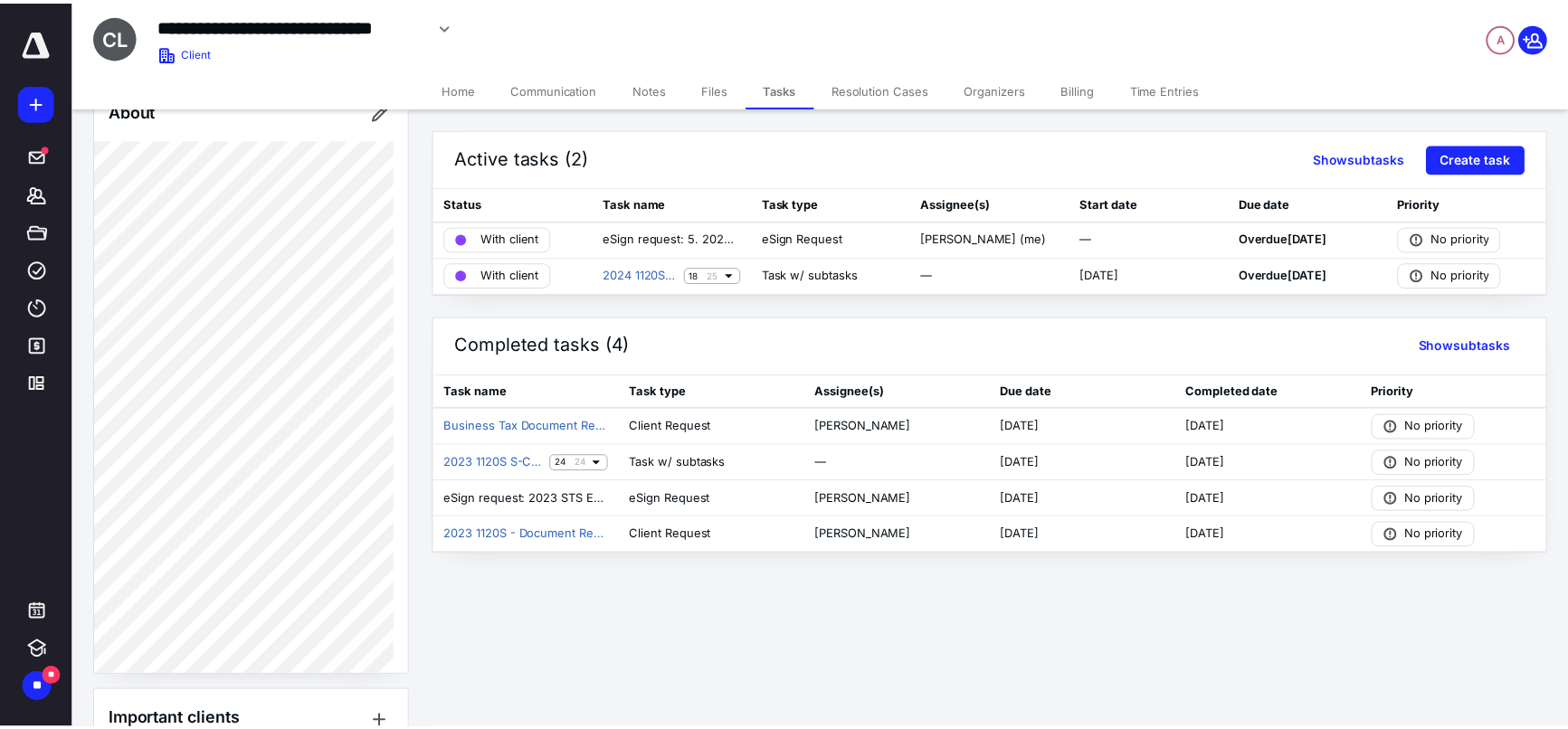 scroll, scrollTop: 972, scrollLeft: 0, axis: vertical 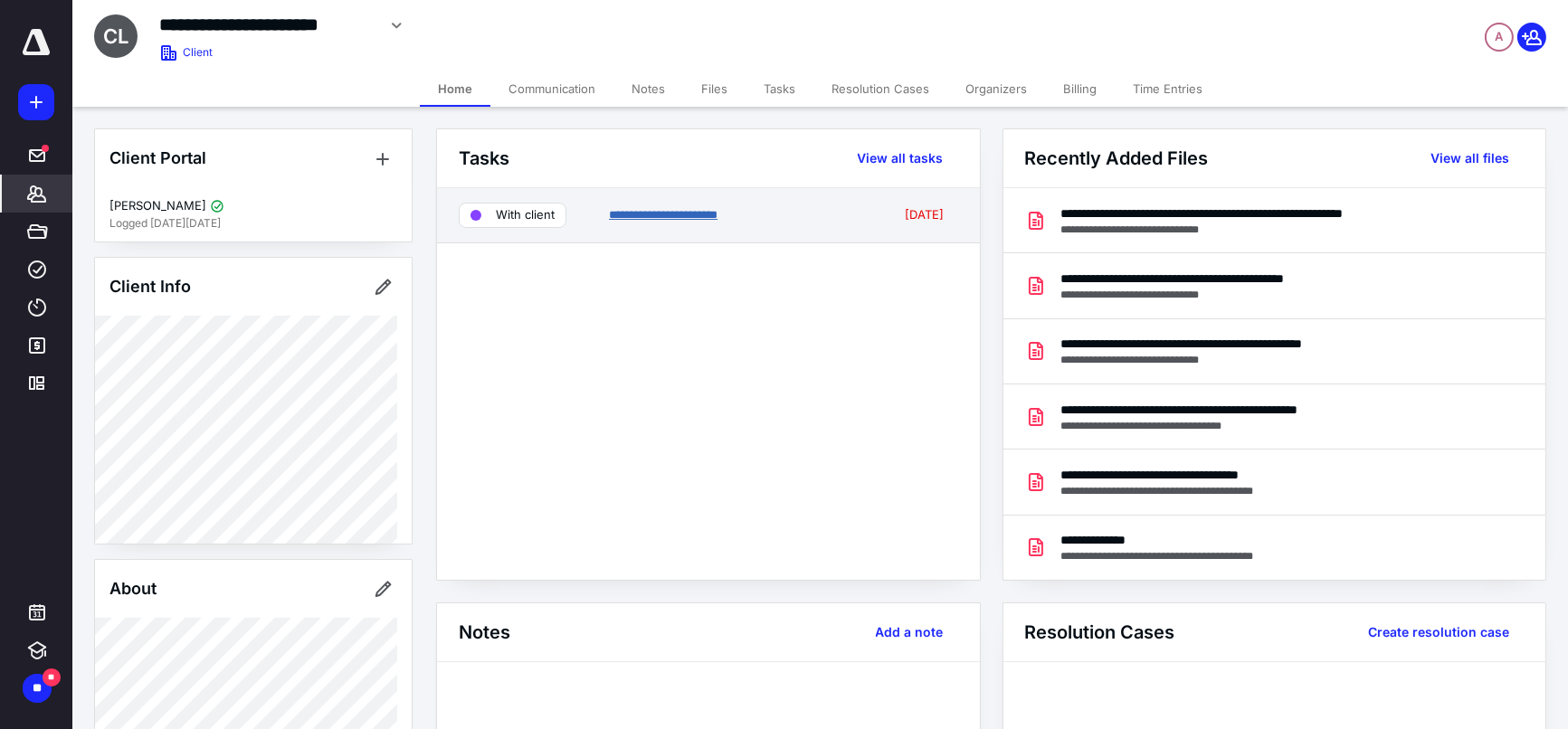 click on "**********" at bounding box center (663, 214) 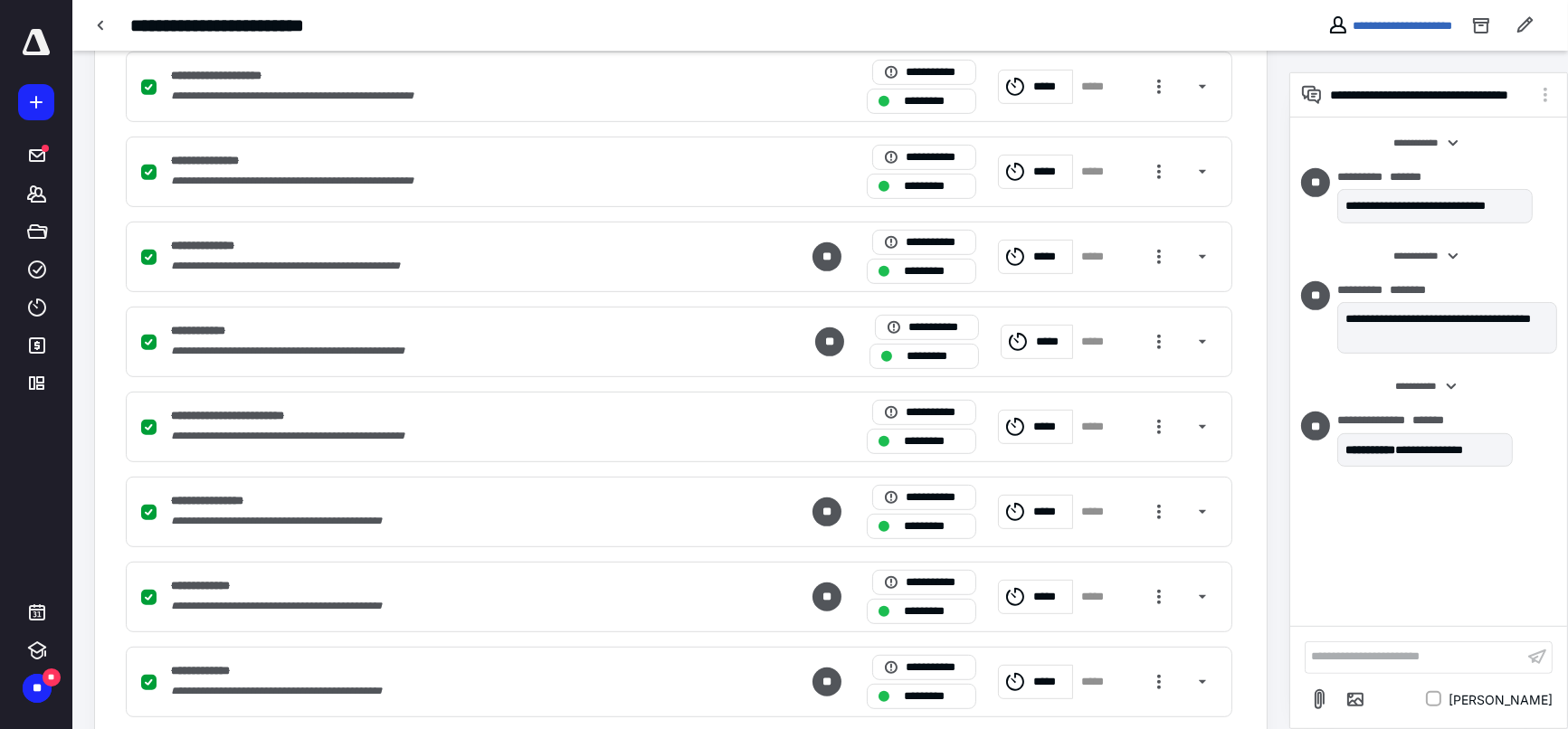 scroll, scrollTop: 1808, scrollLeft: 0, axis: vertical 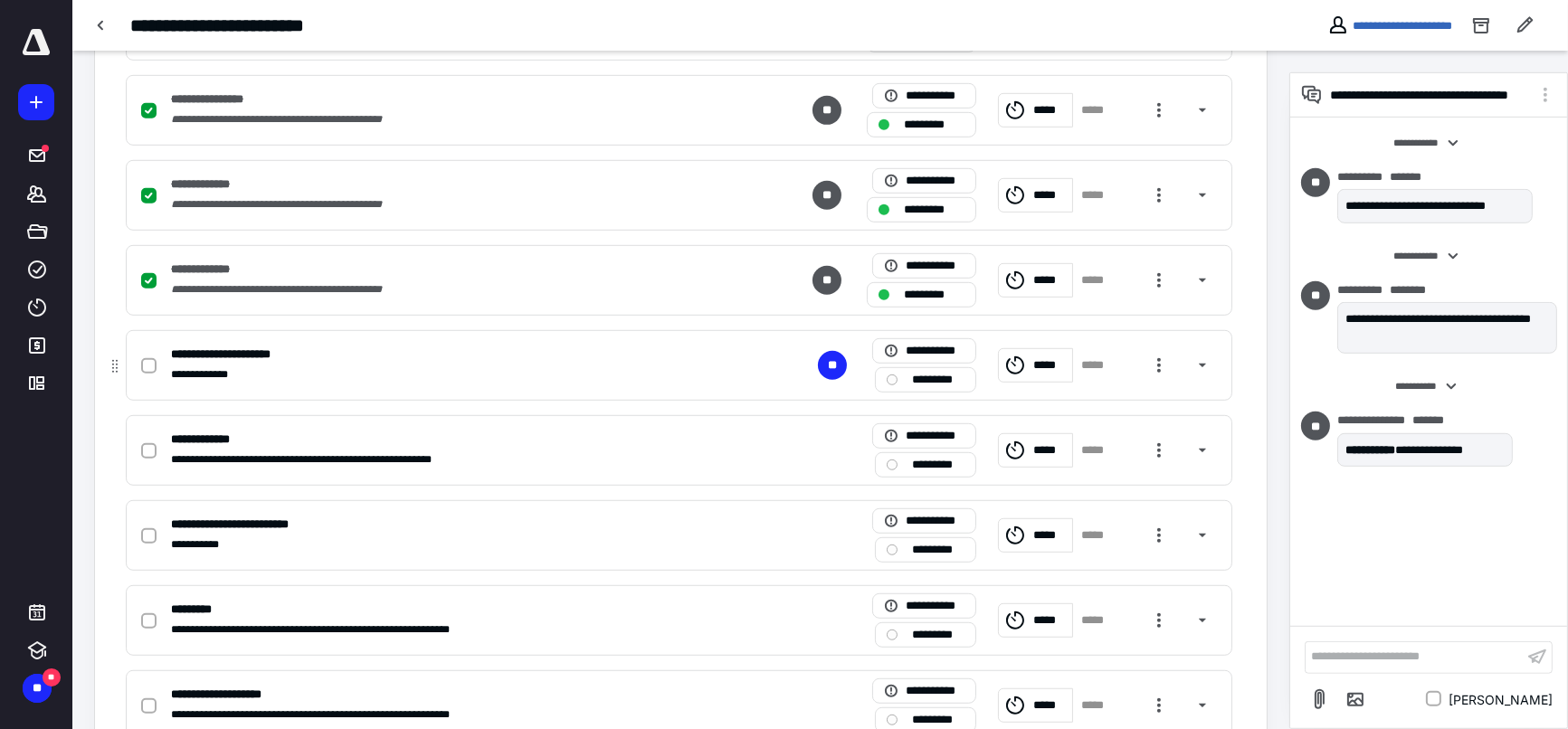click 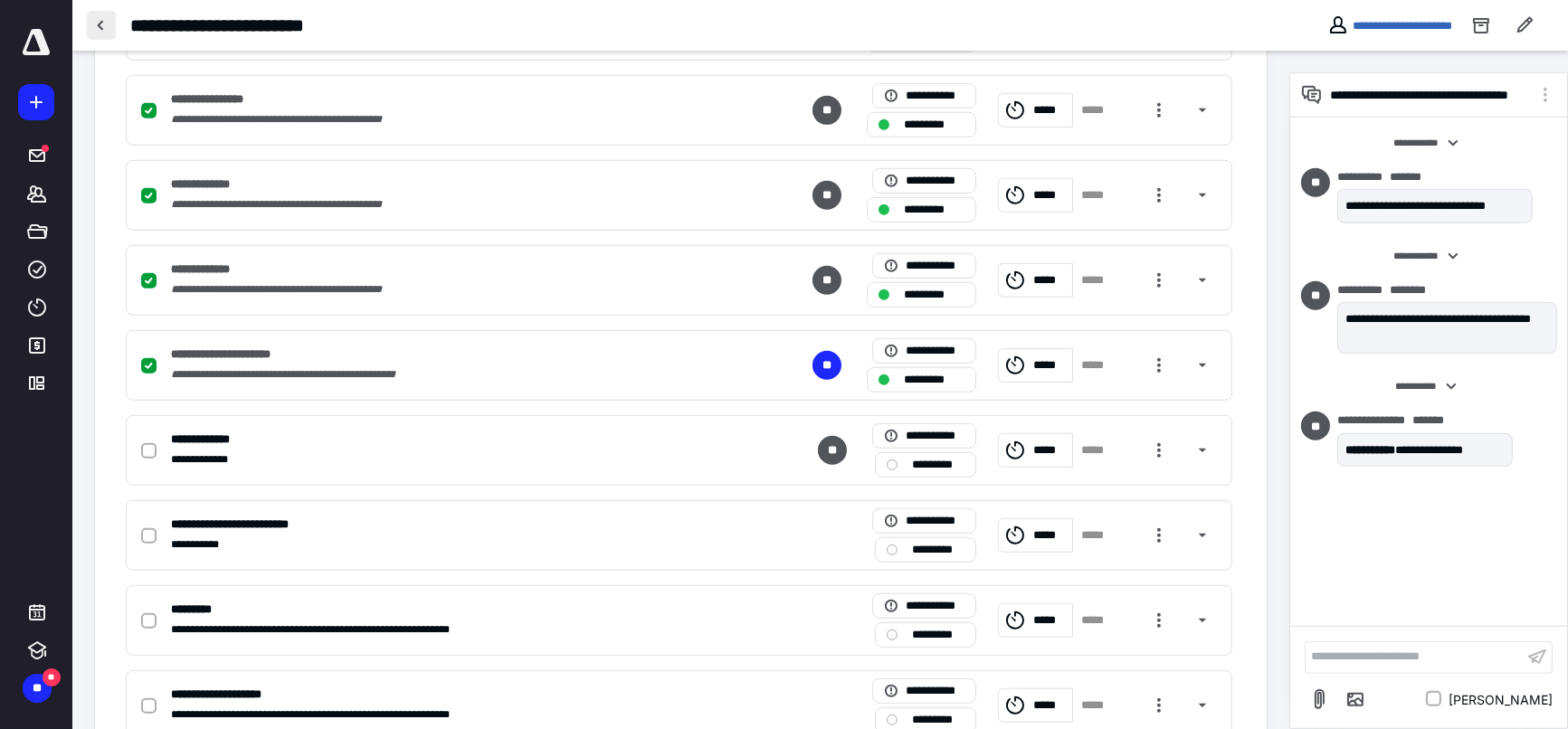 click at bounding box center [101, 25] 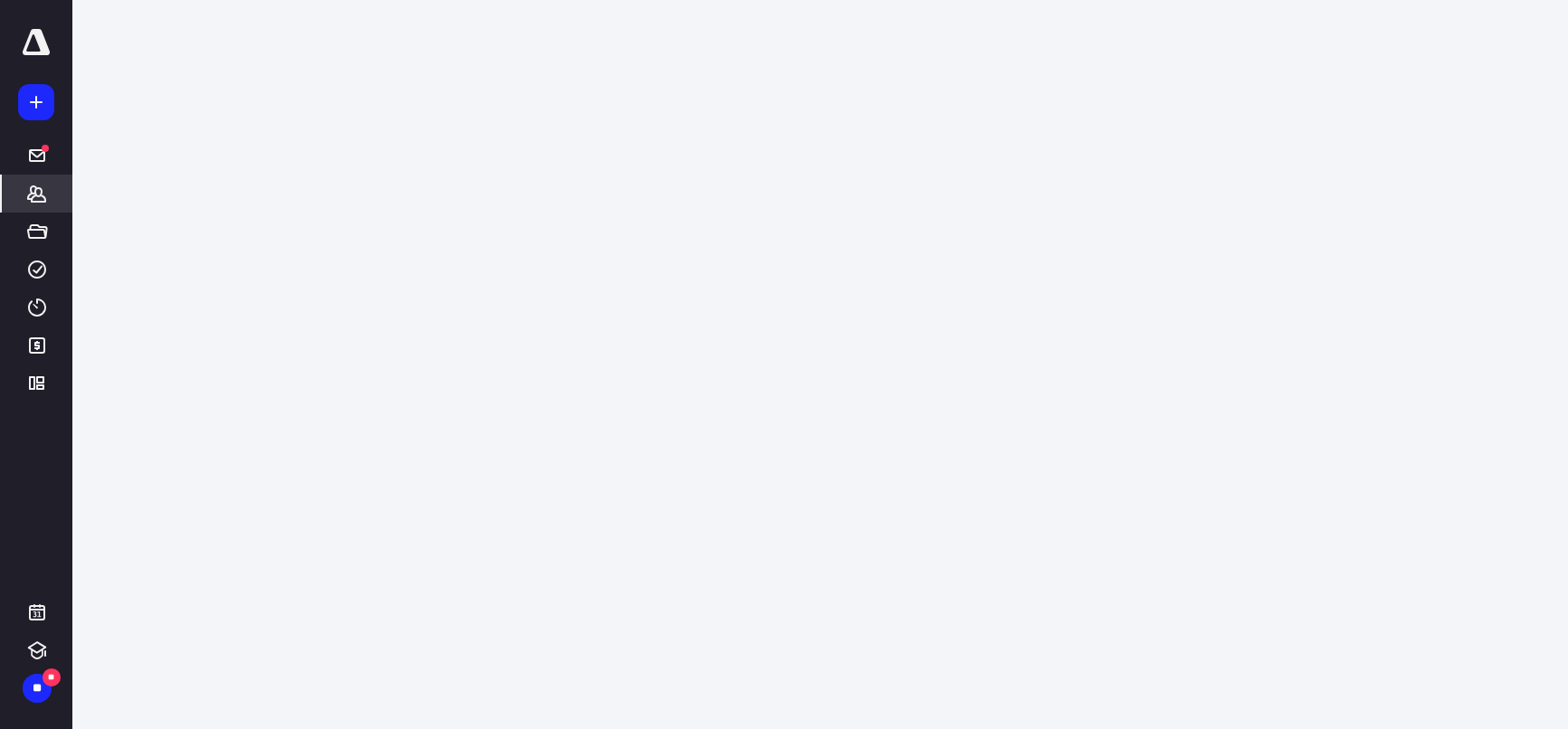 scroll, scrollTop: 0, scrollLeft: 0, axis: both 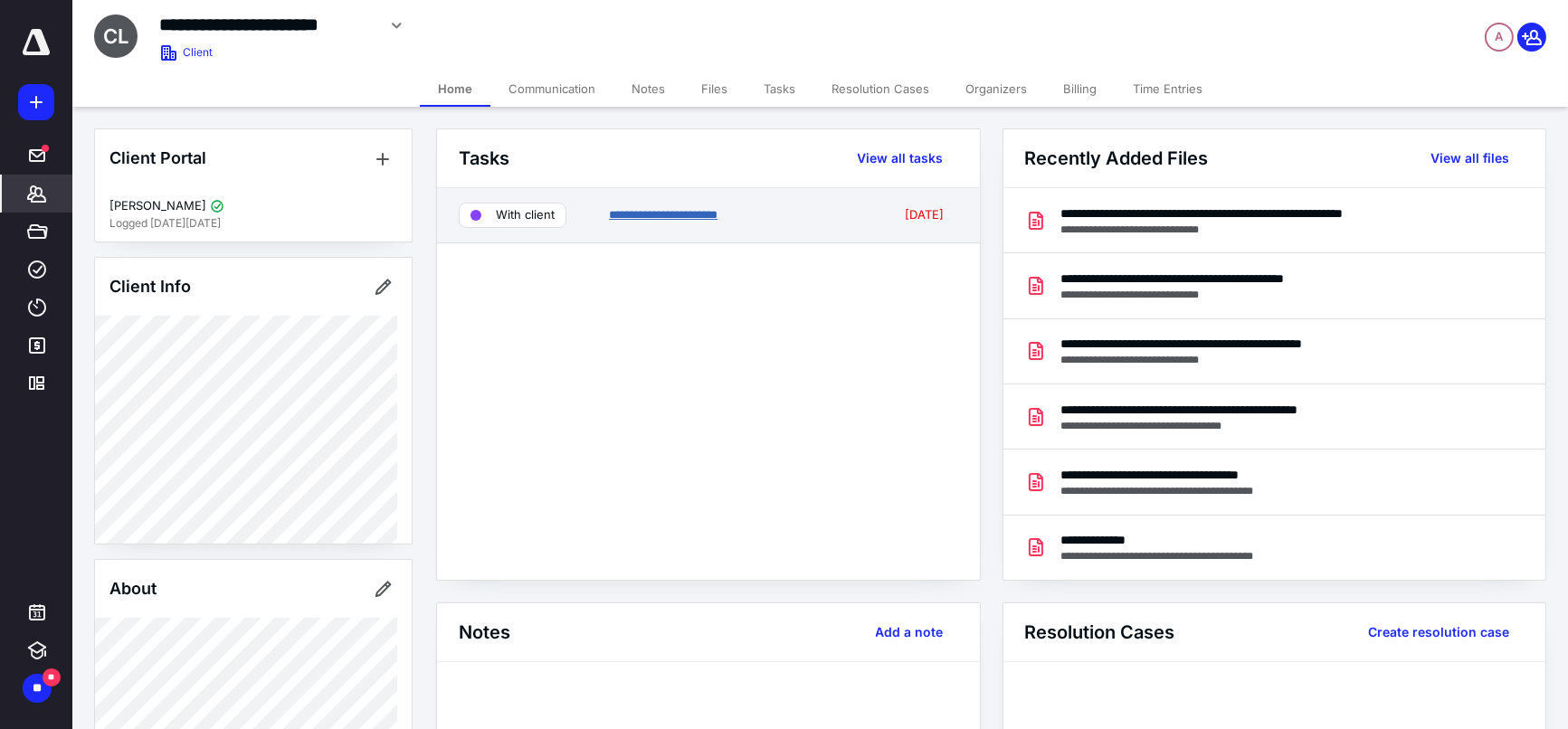 click on "**********" at bounding box center [663, 214] 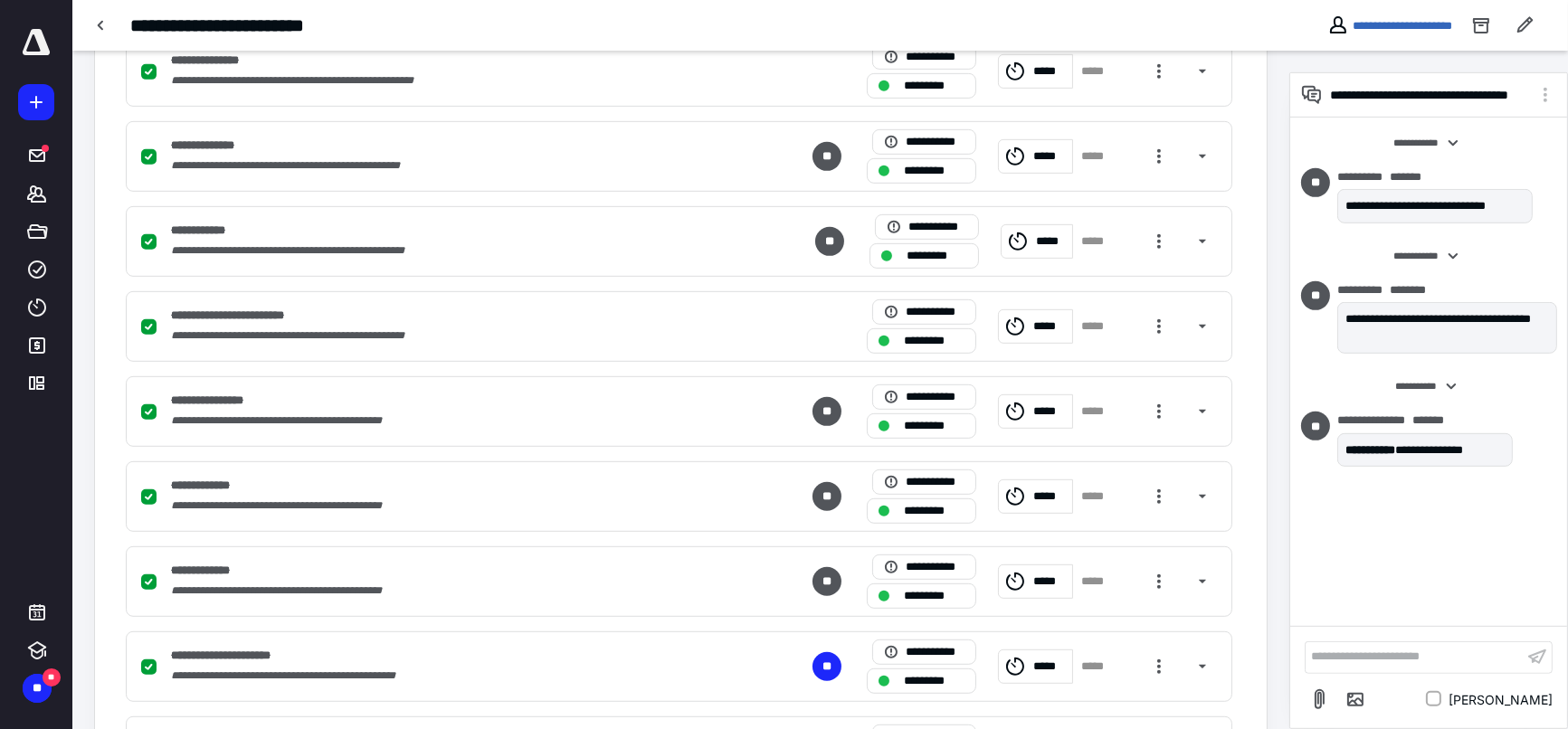 scroll, scrollTop: 1708, scrollLeft: 0, axis: vertical 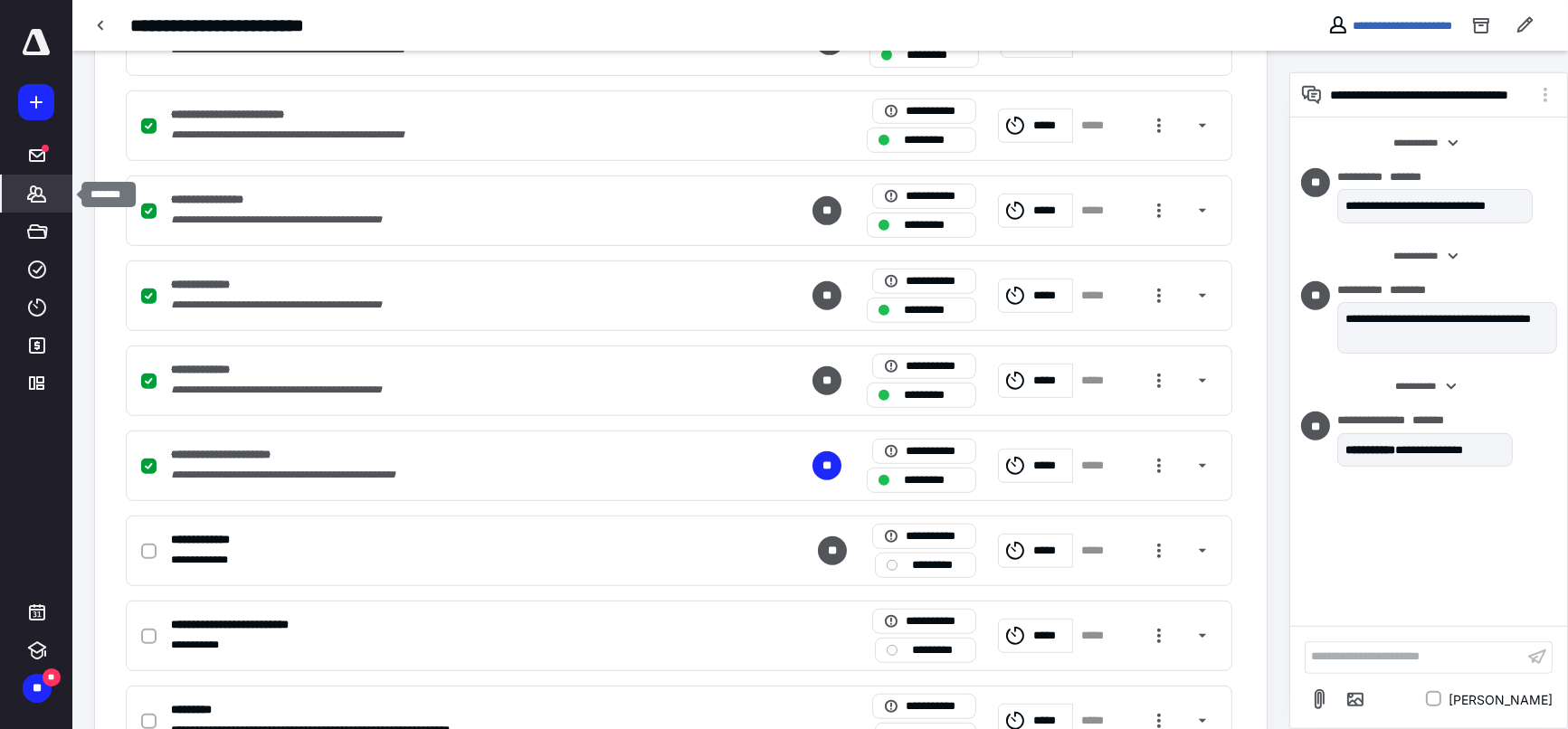 click 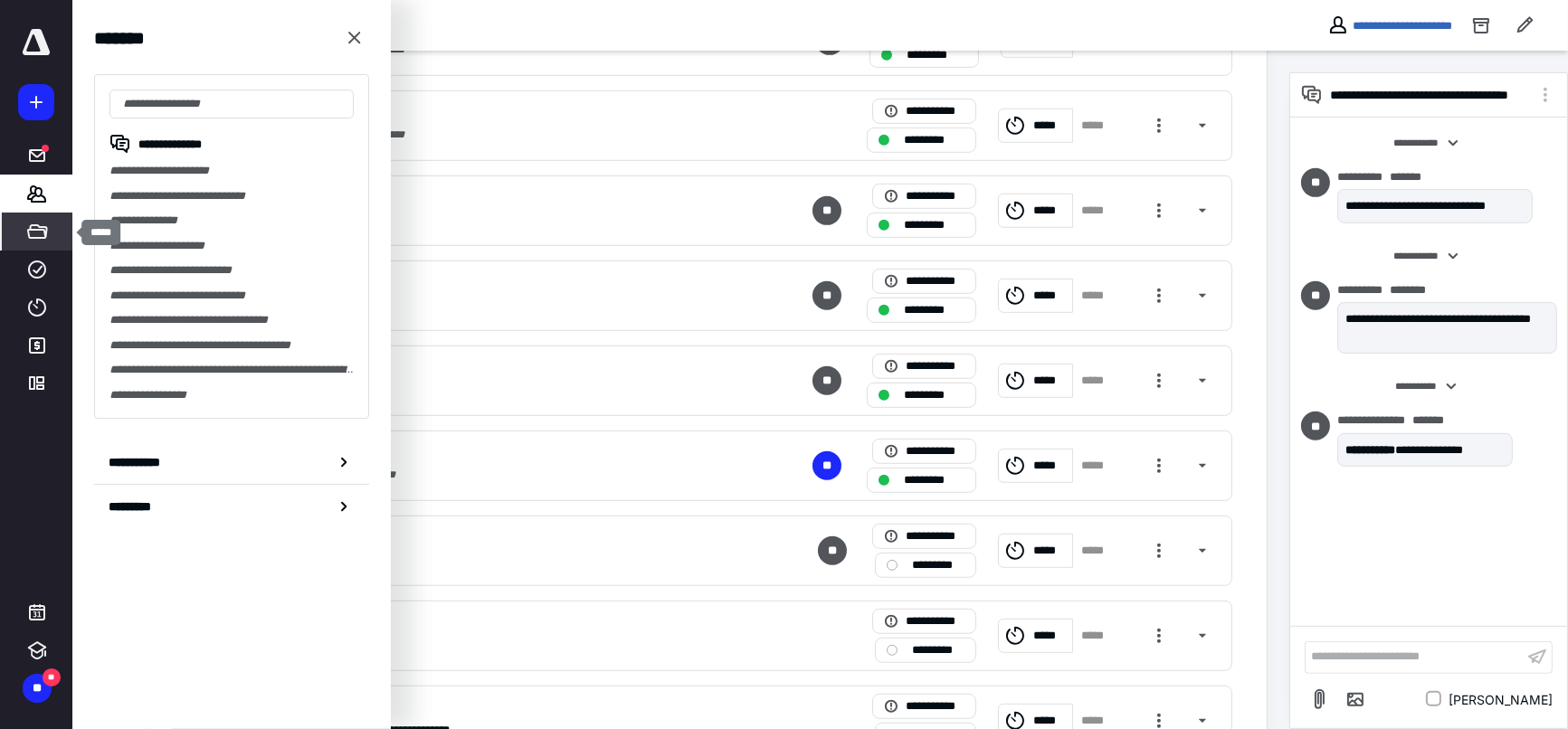 click 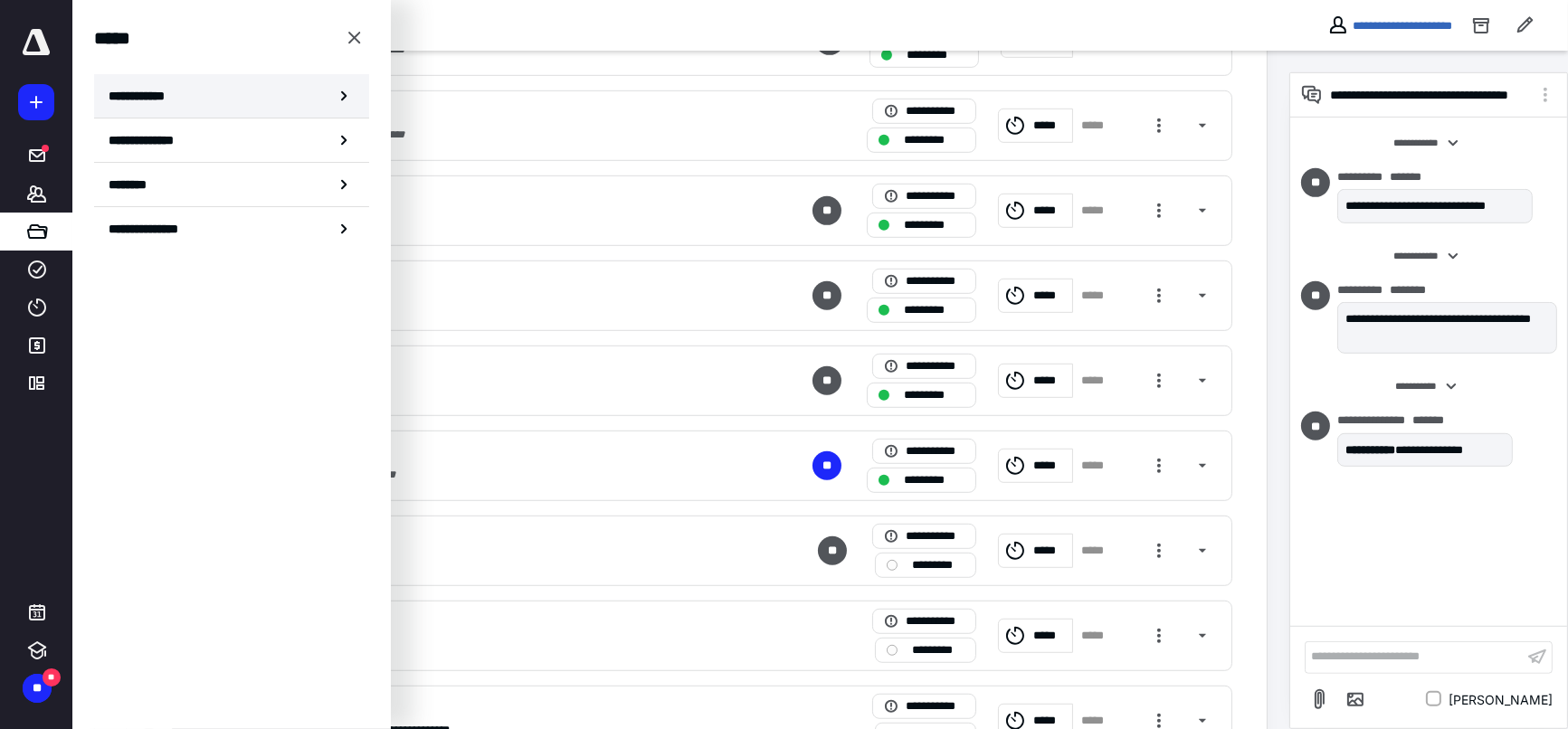 click on "**********" at bounding box center (142, 96) 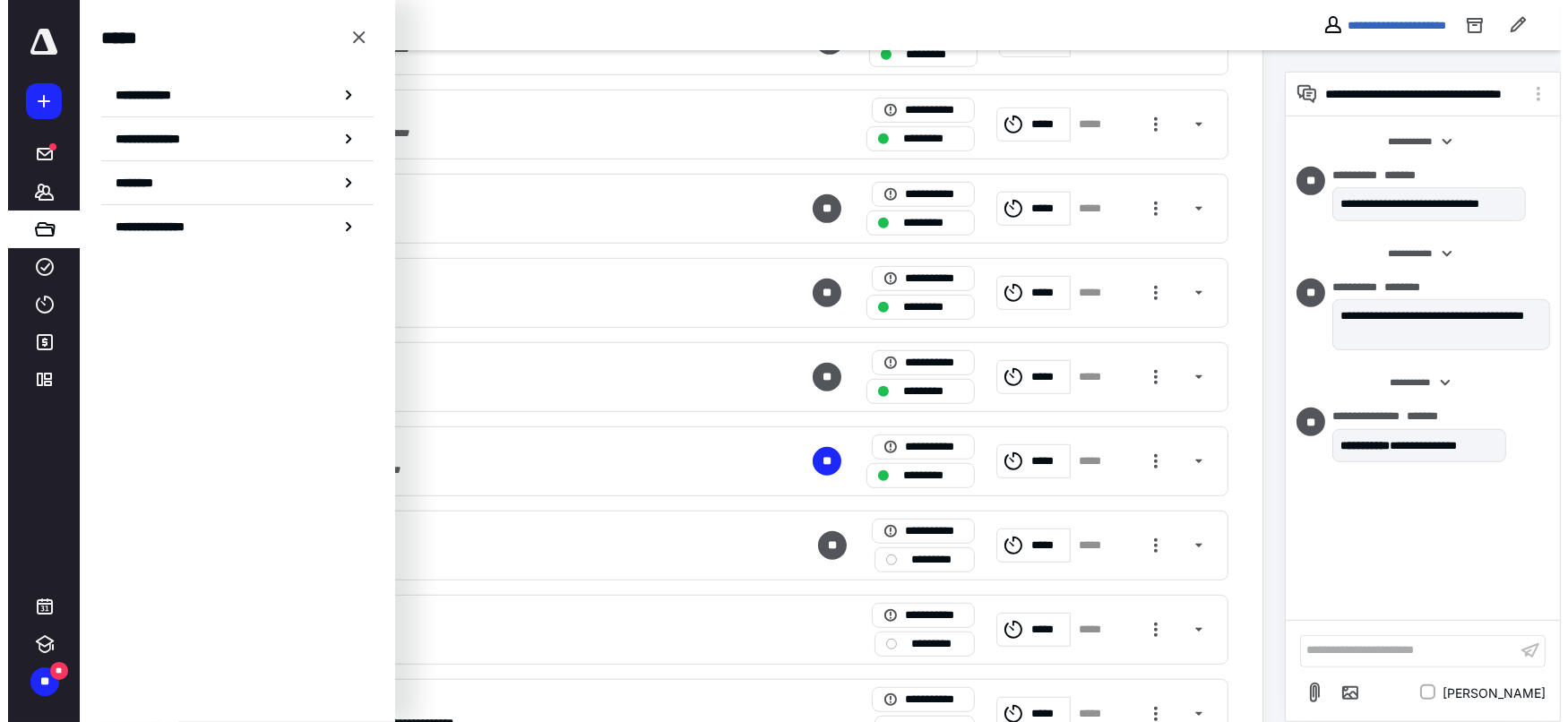 scroll, scrollTop: 0, scrollLeft: 0, axis: both 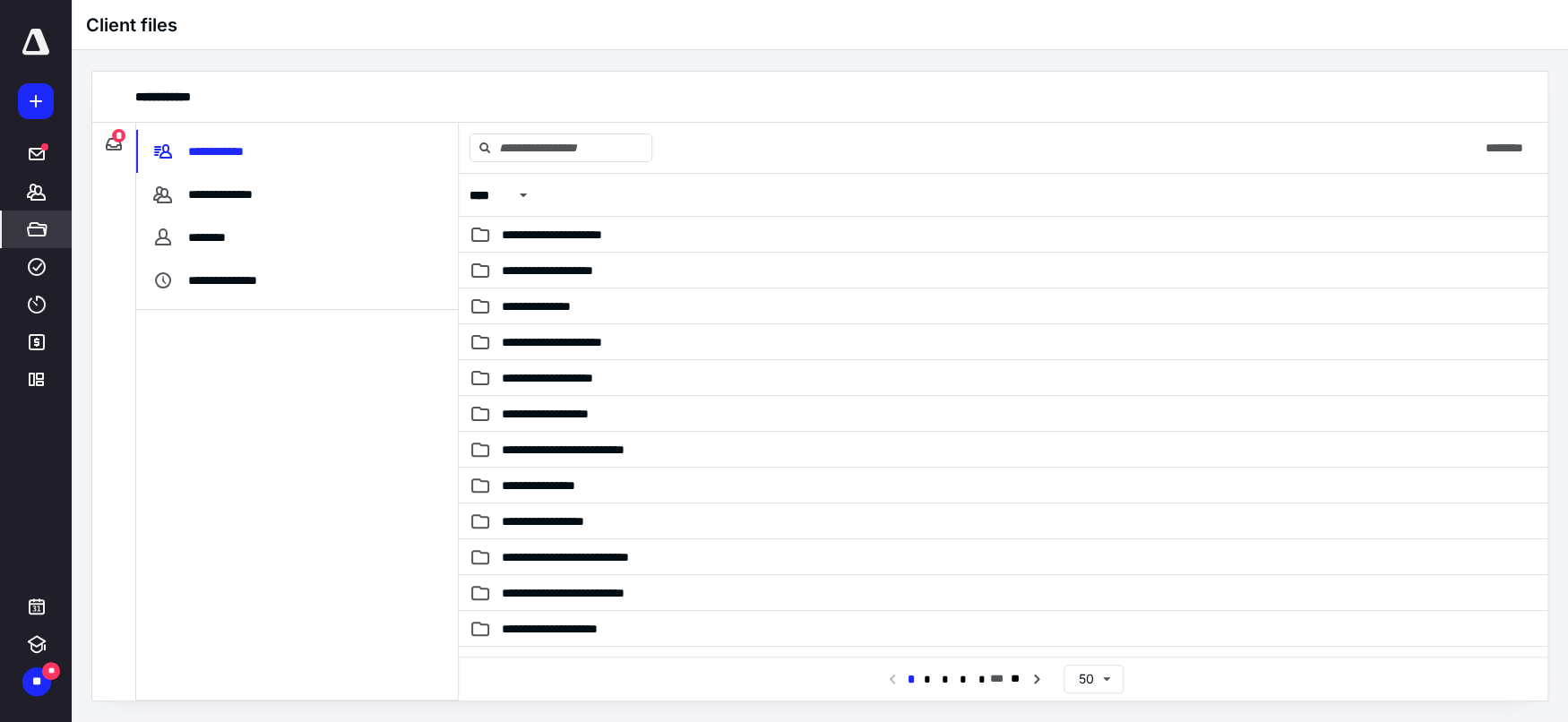 click on "*" at bounding box center [118, 135] 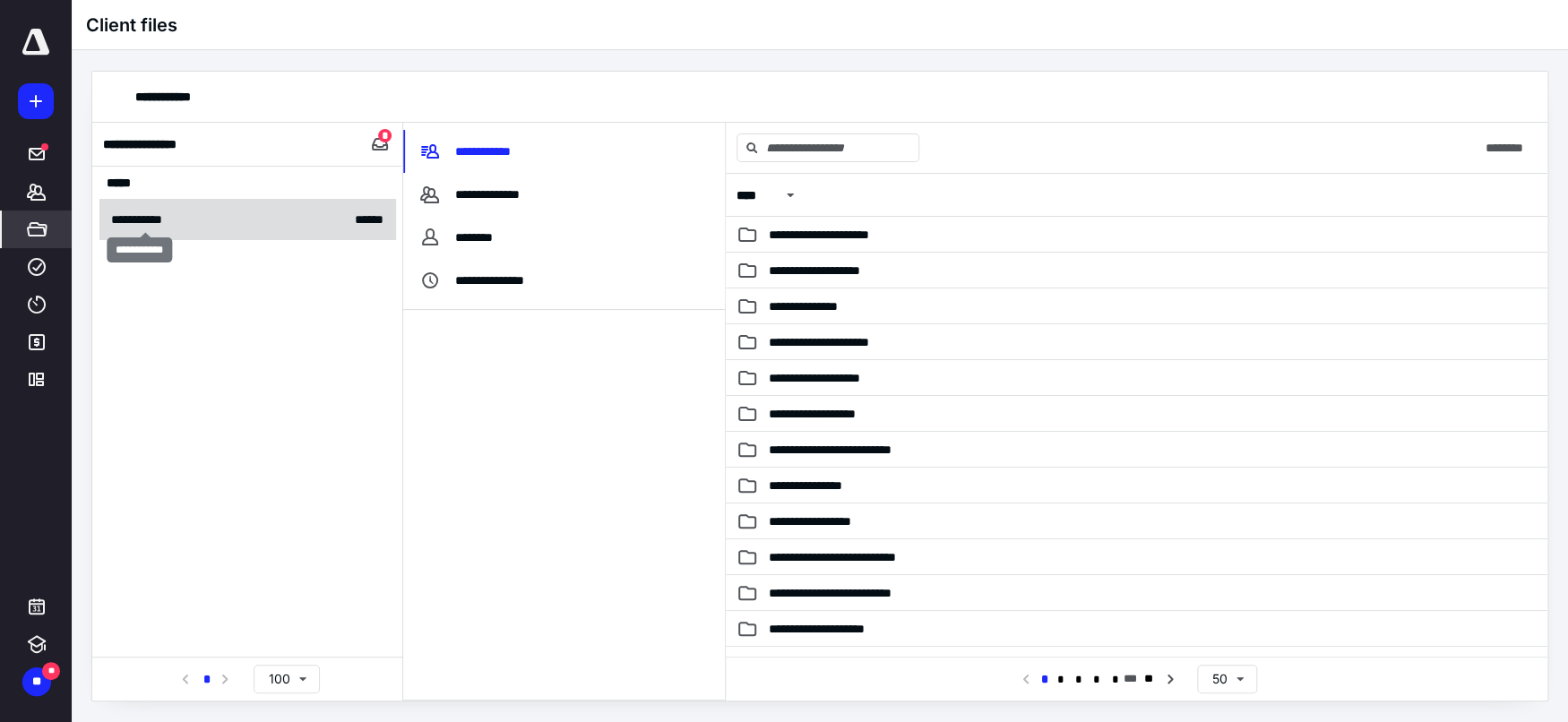 click on "**********" at bounding box center (145, 219) 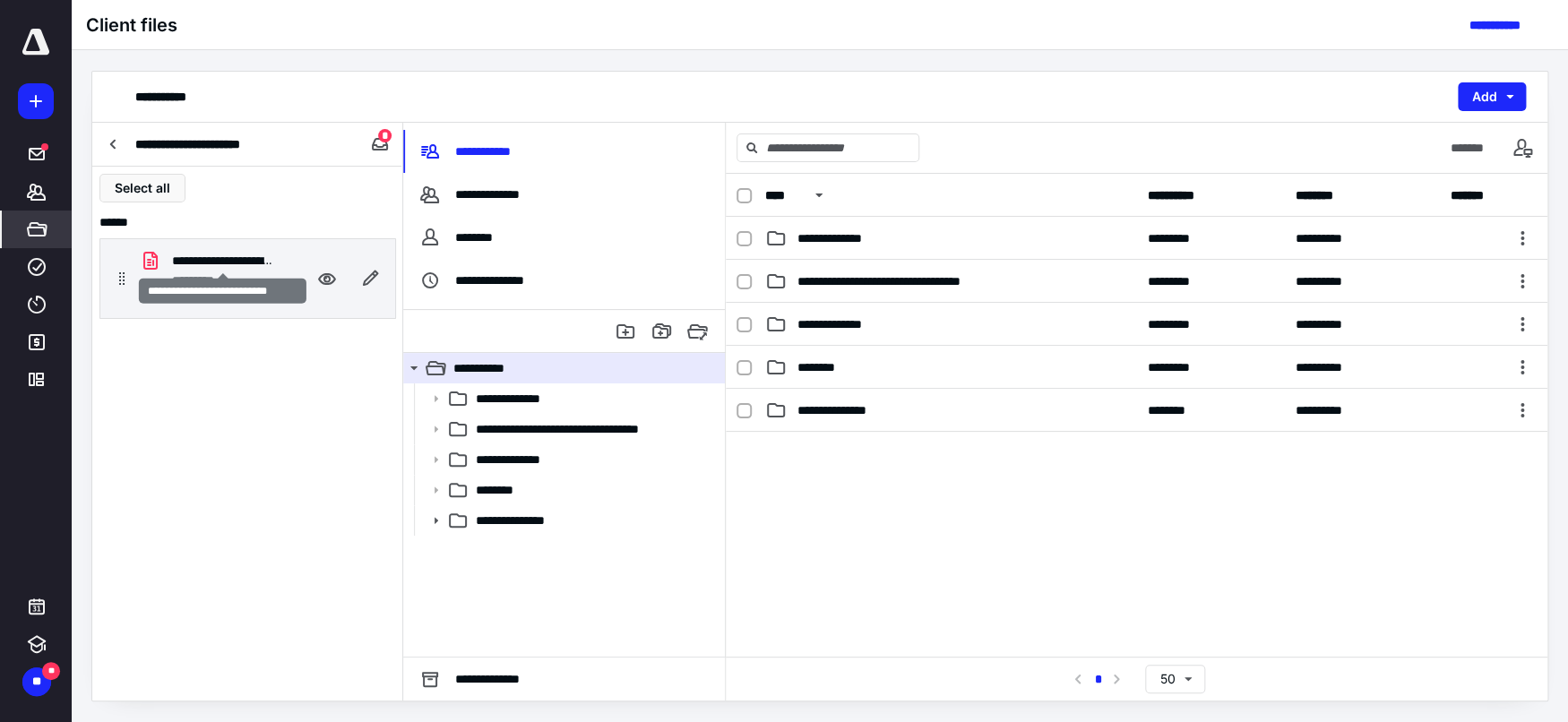 click on "**********" at bounding box center [222, 261] 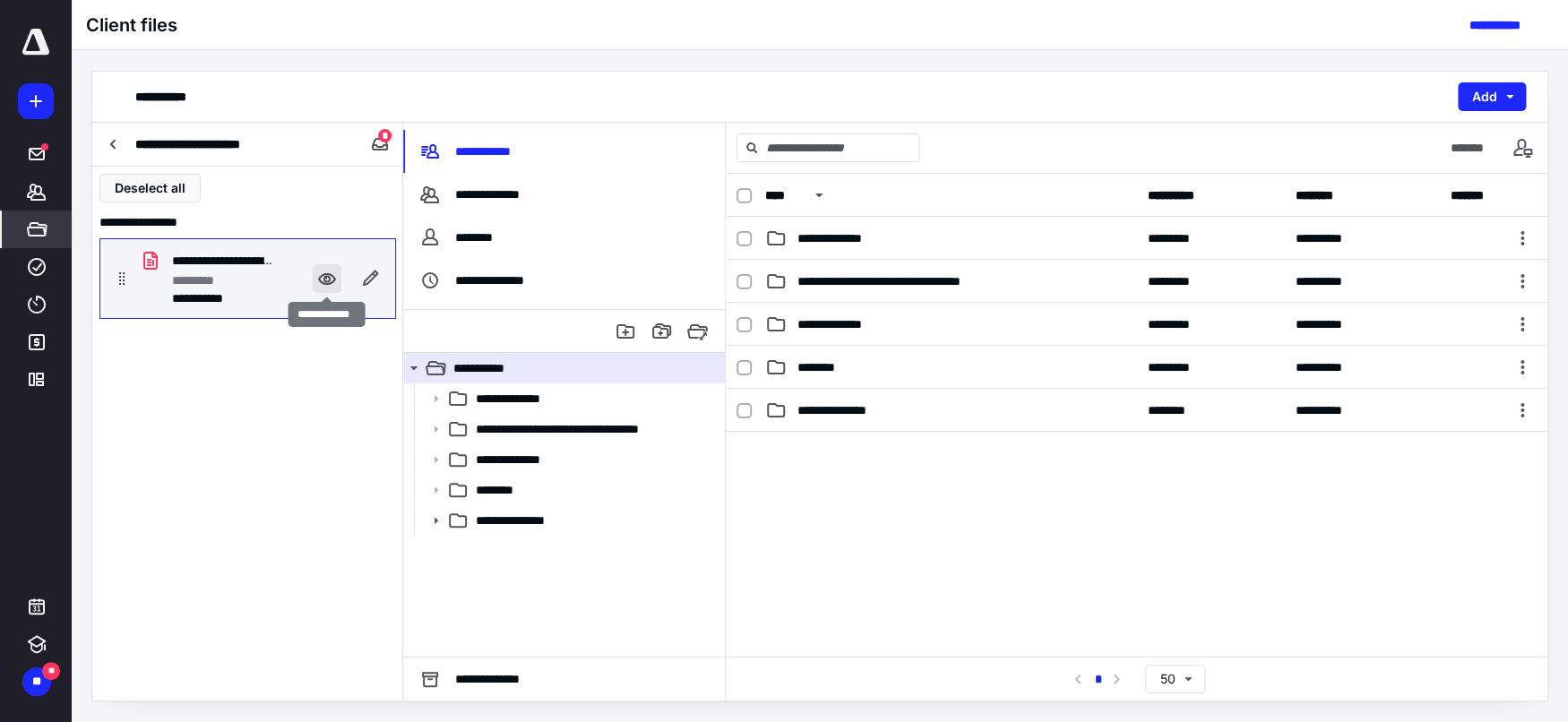 click at bounding box center (327, 279) 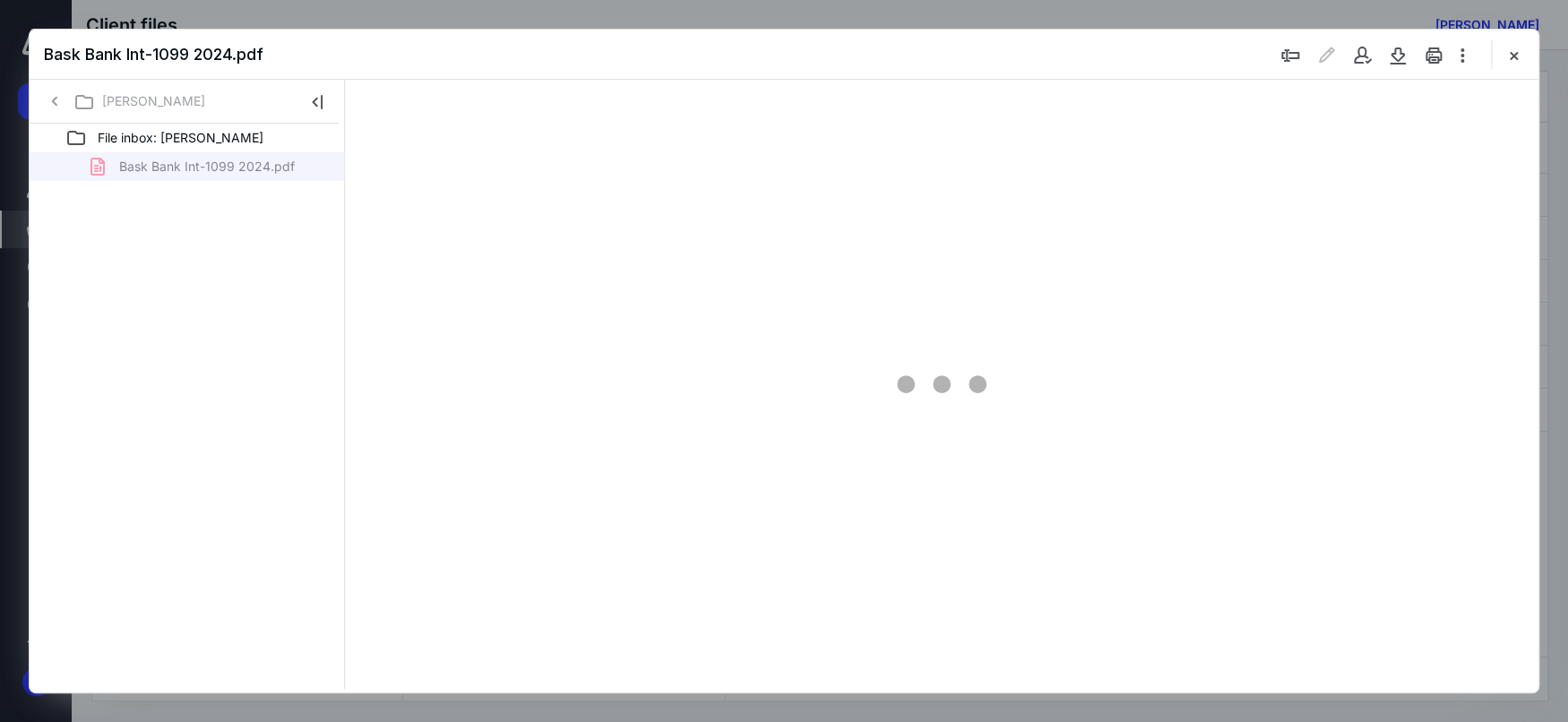 scroll, scrollTop: 0, scrollLeft: 0, axis: both 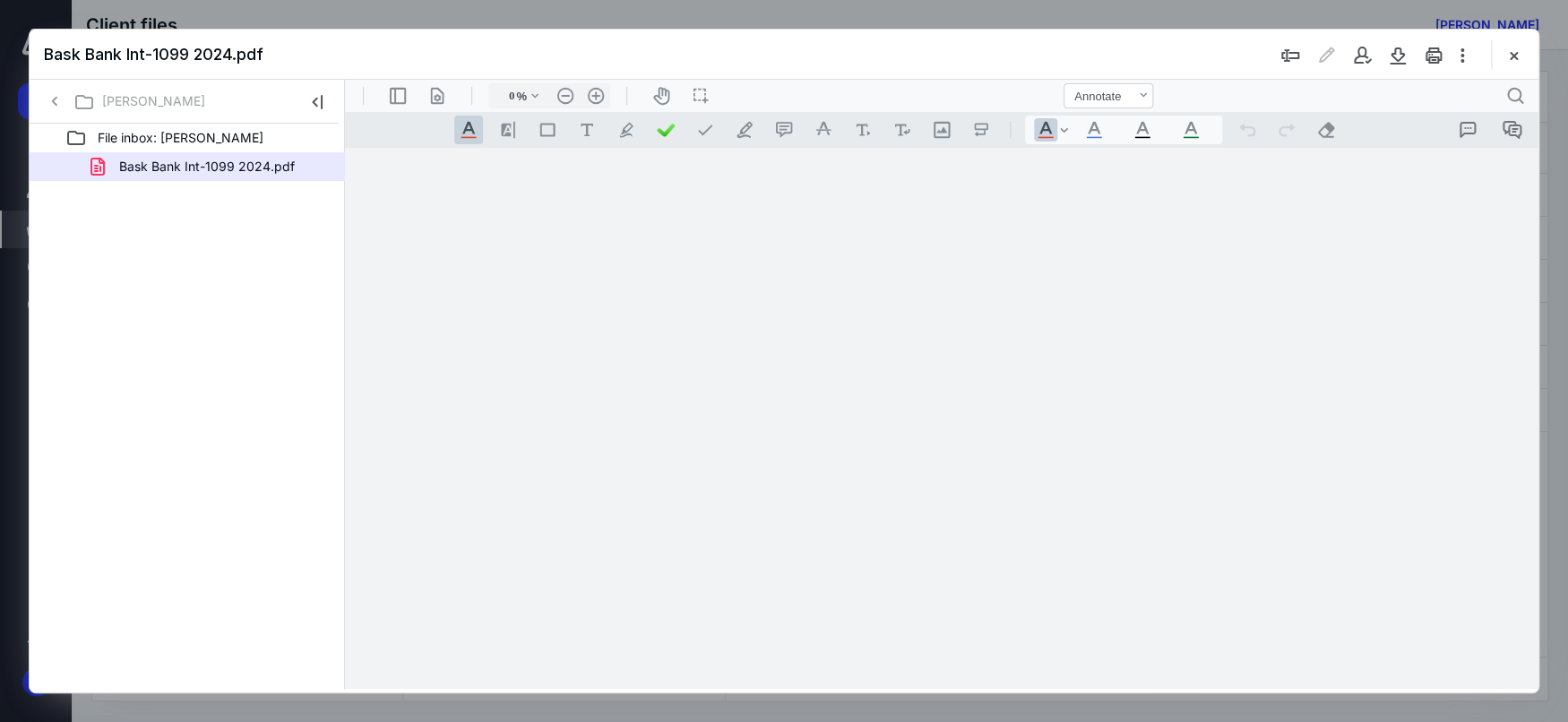 type on "214" 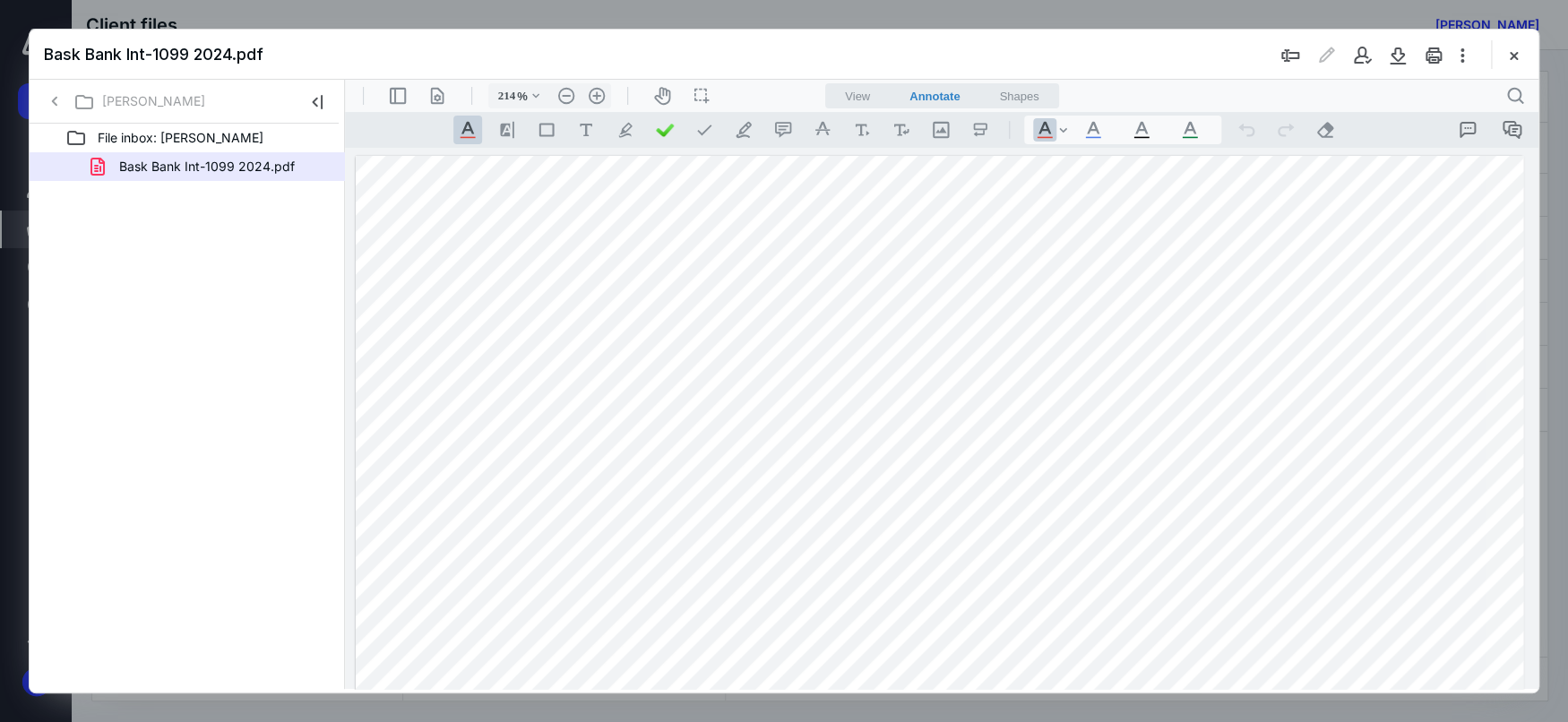 scroll, scrollTop: 298, scrollLeft: 0, axis: vertical 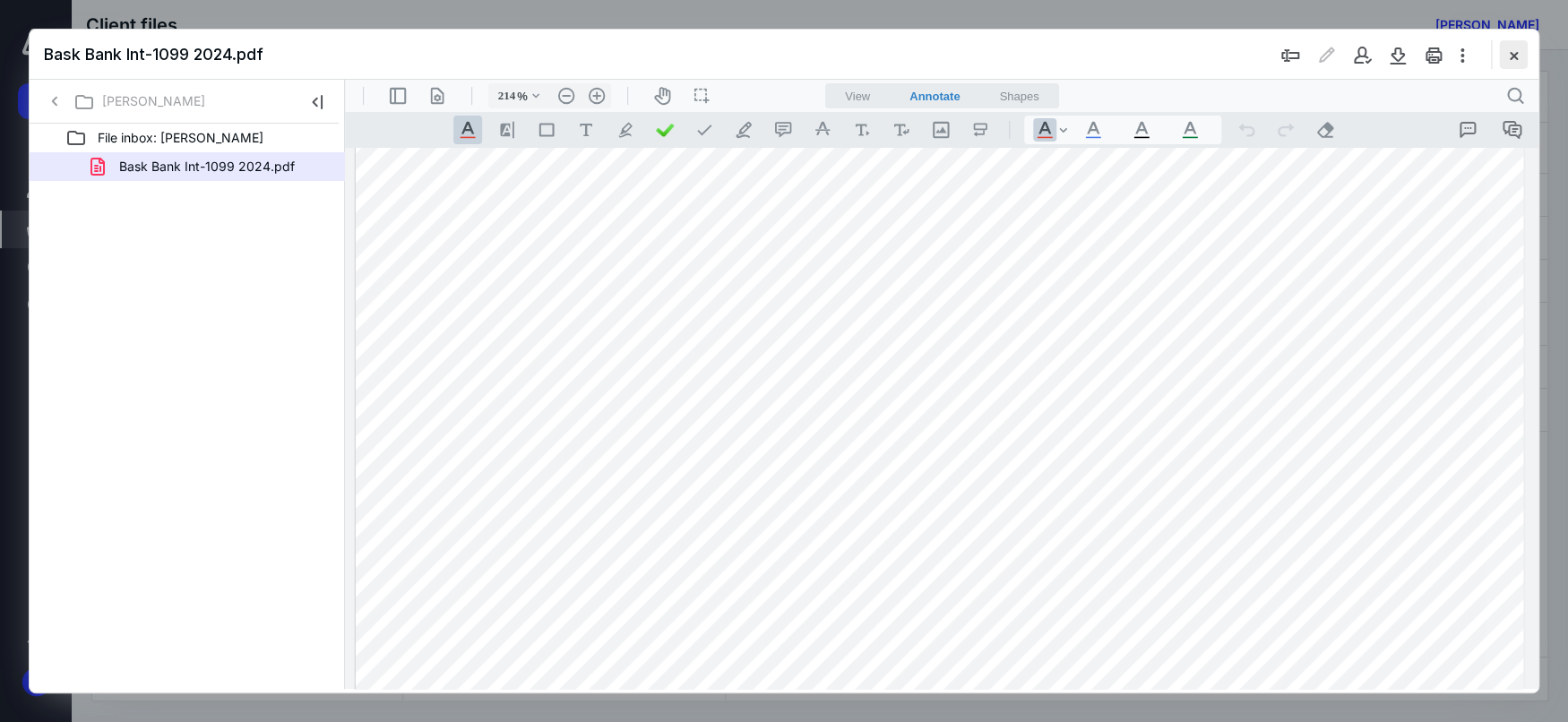 click at bounding box center [1513, 55] 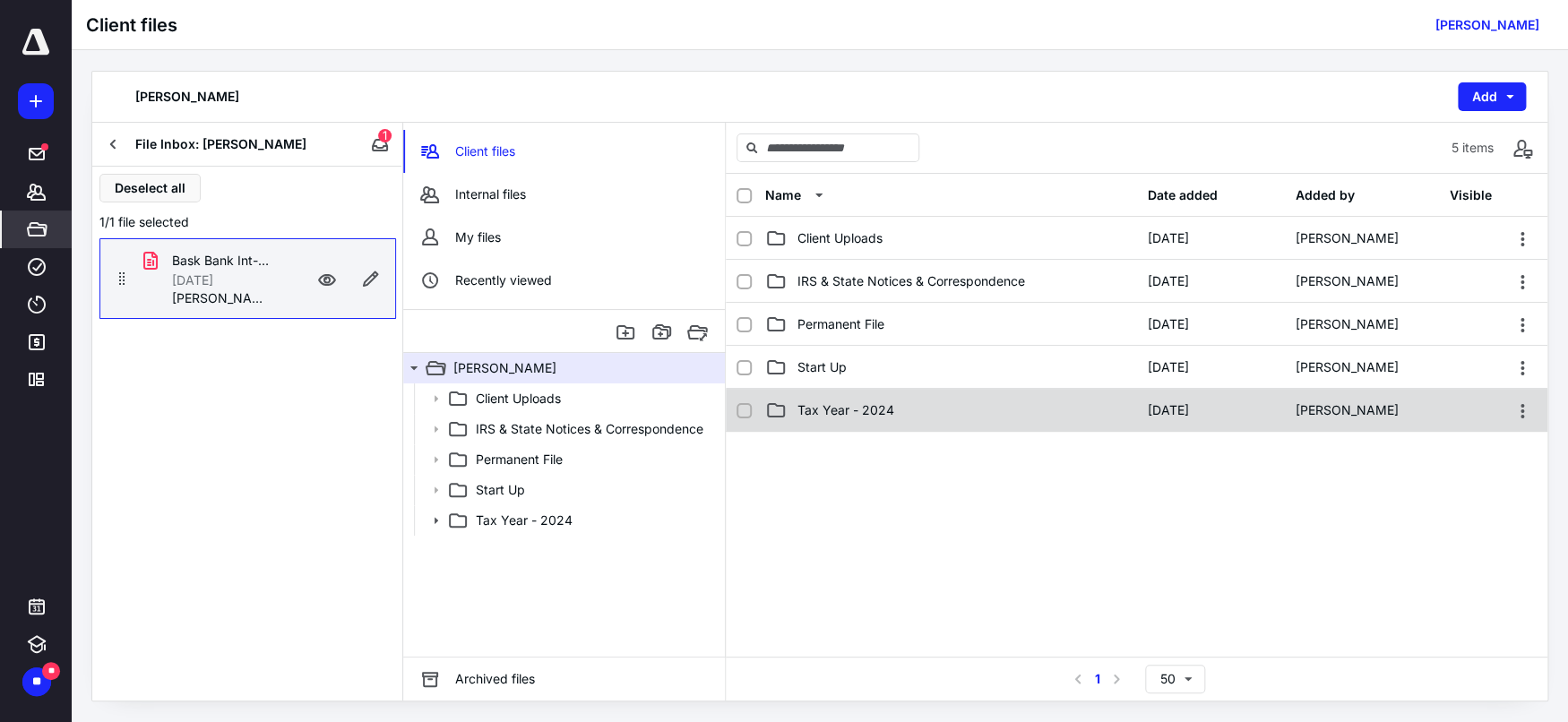 click on "Tax Year - 2024" at bounding box center [951, 410] 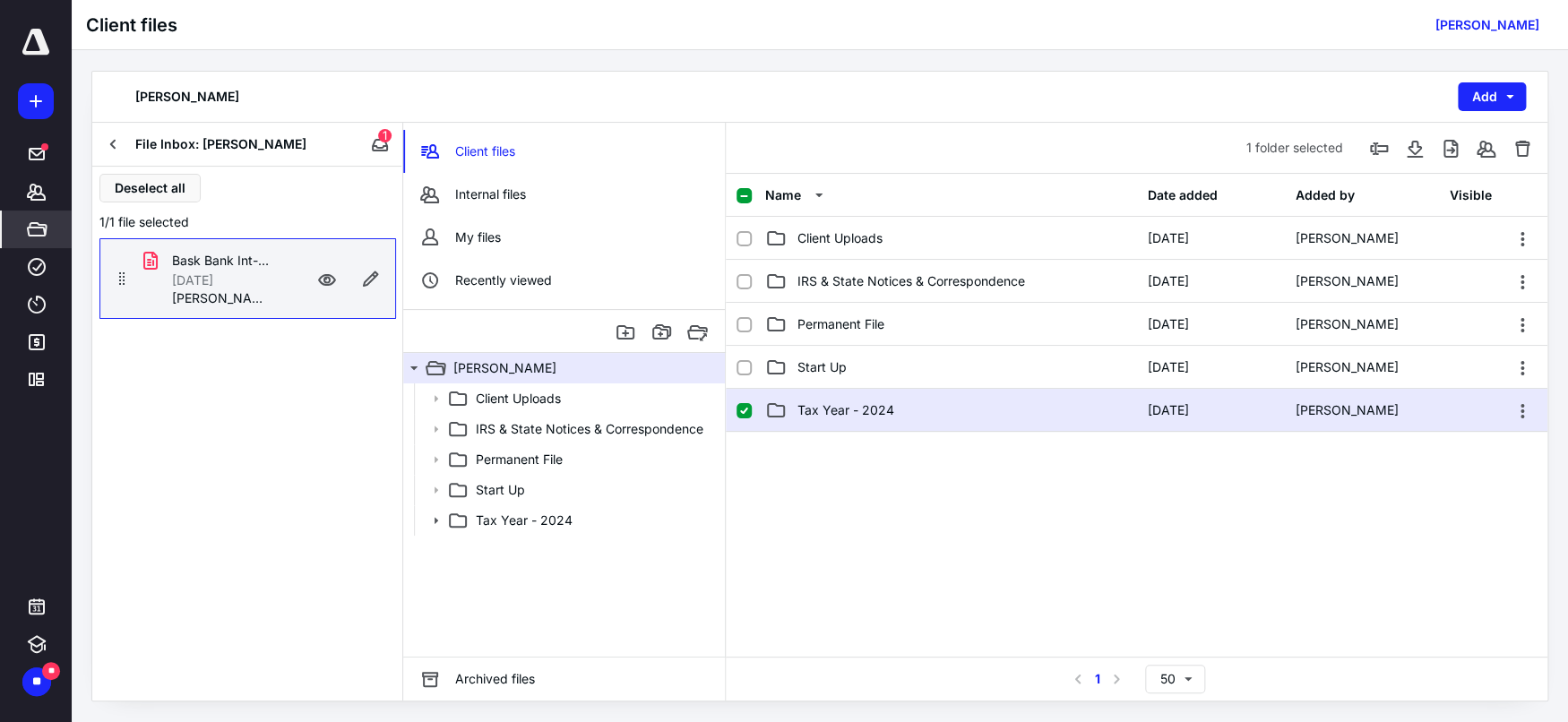 click on "Tax Year - 2024" at bounding box center [951, 410] 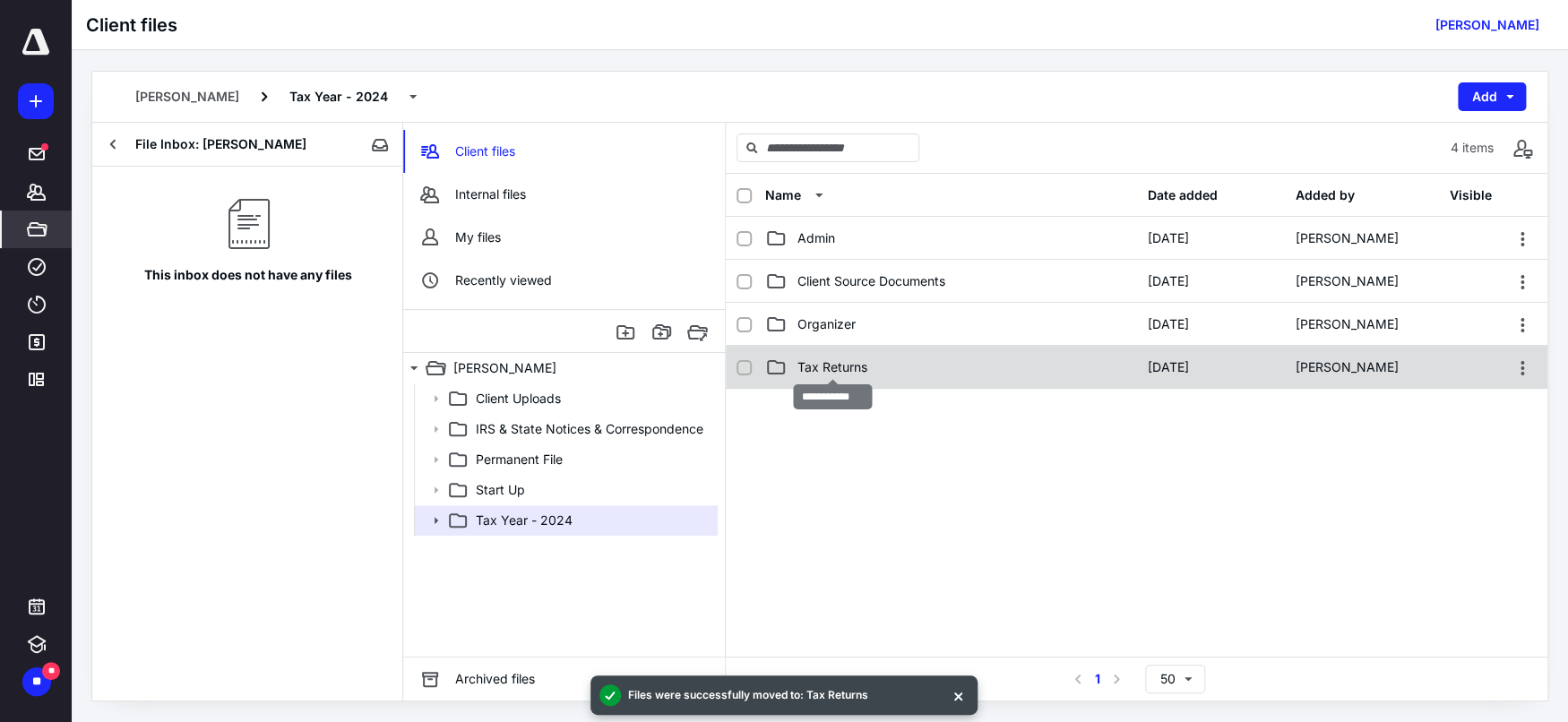 click on "Tax Returns" at bounding box center (832, 367) 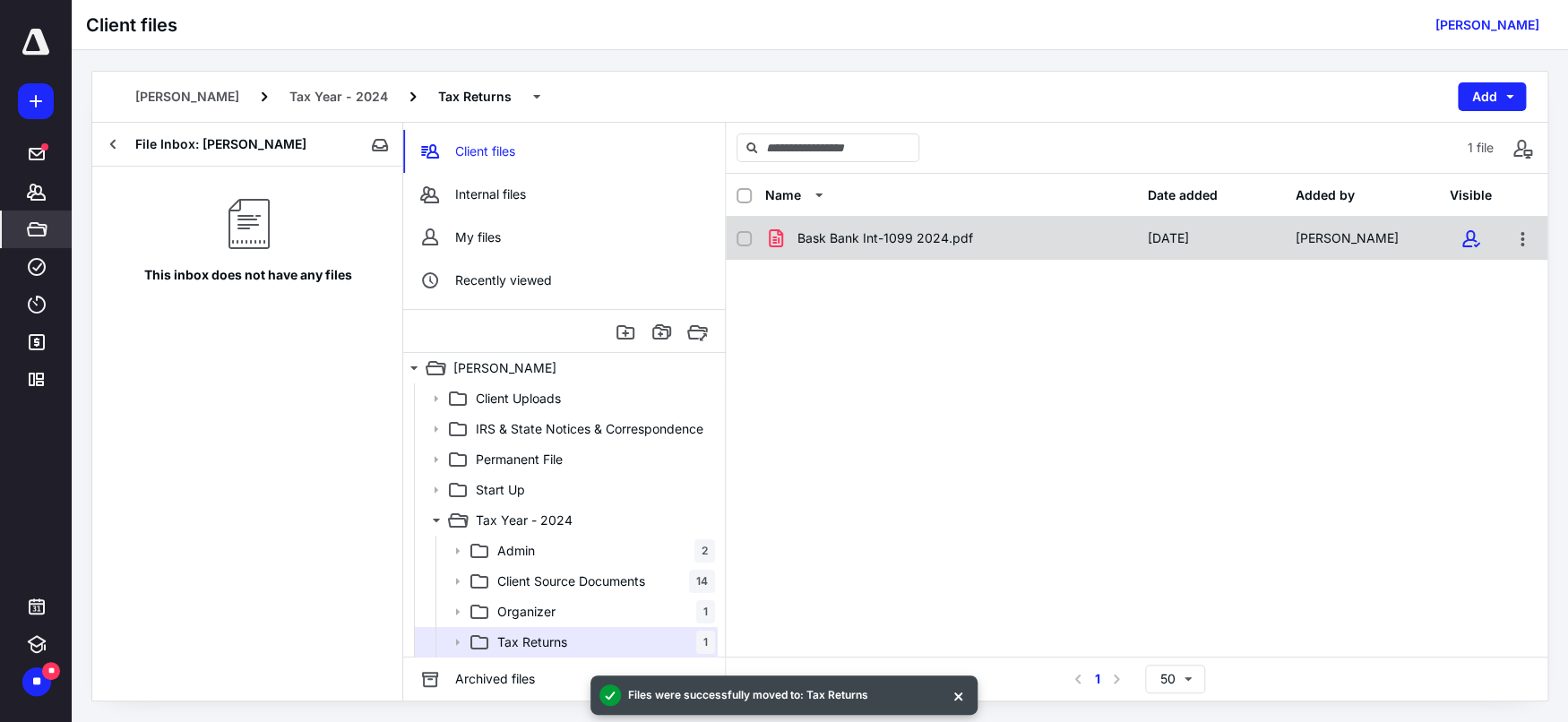 checkbox on "true" 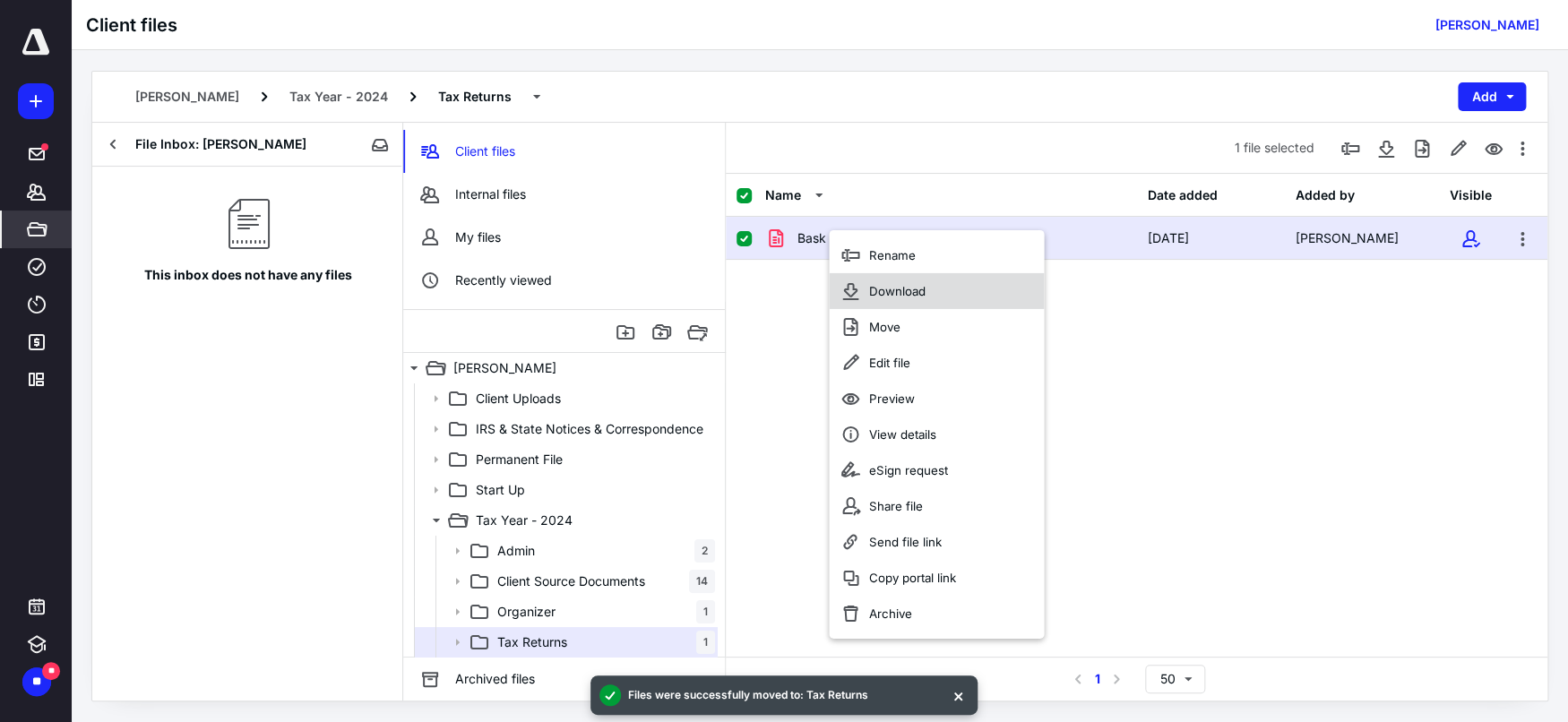 click on "Download" at bounding box center (896, 291) 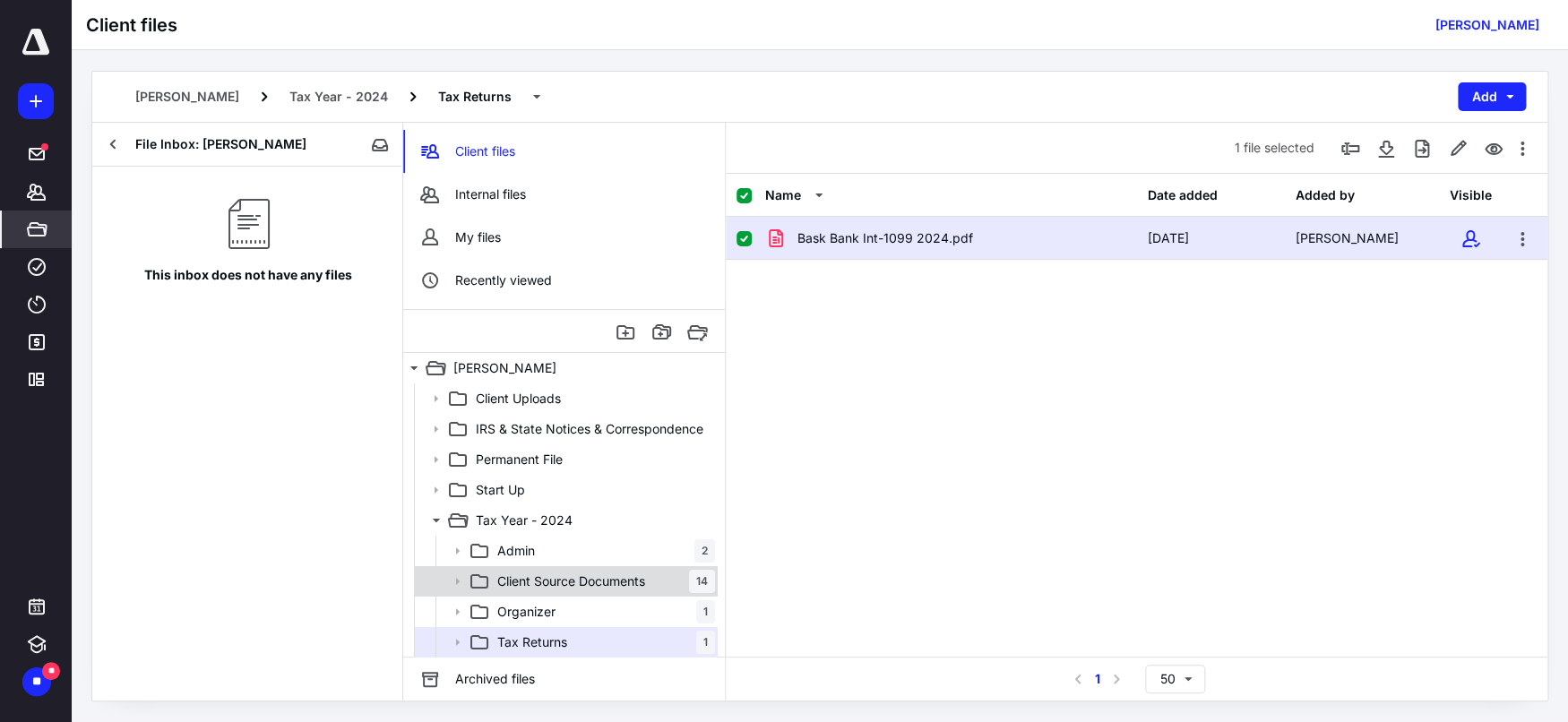 checkbox on "false" 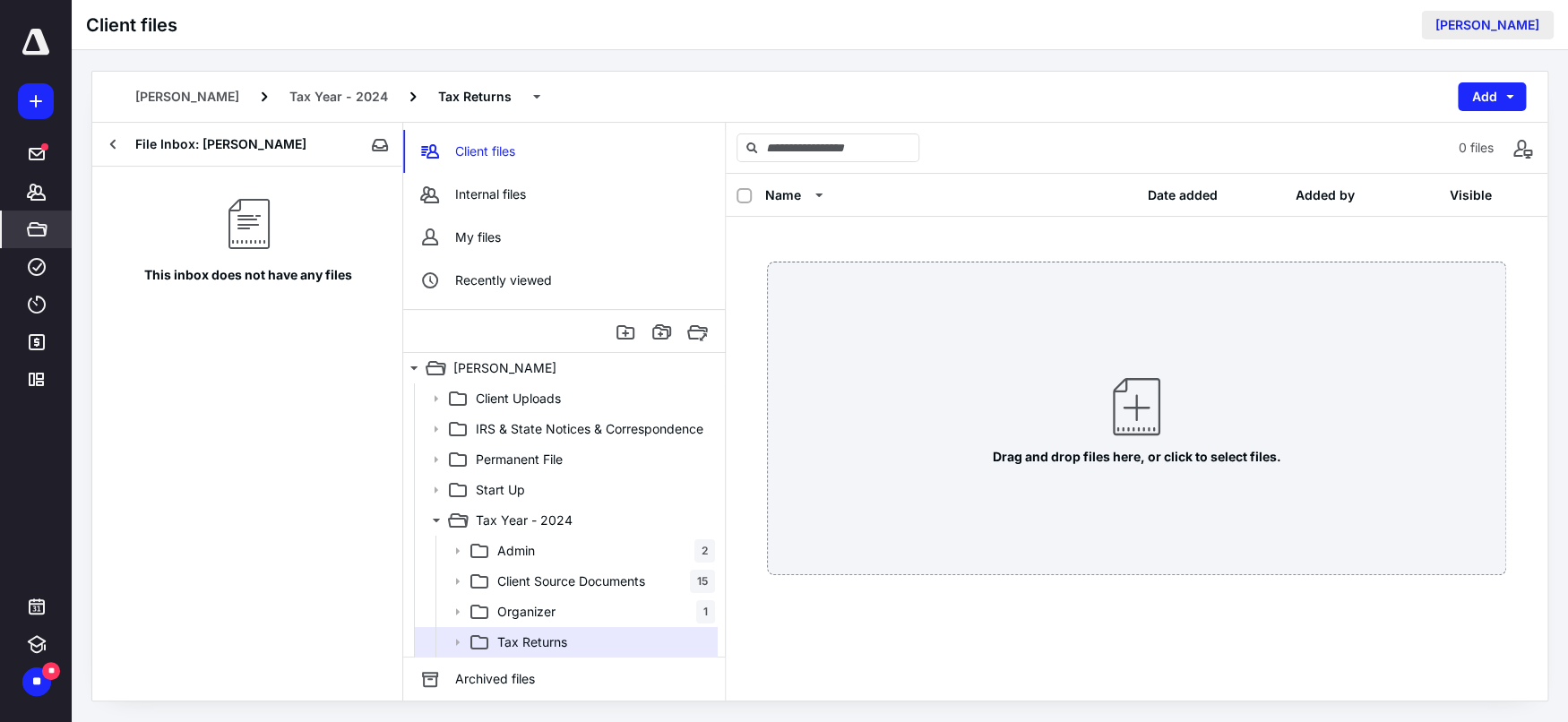 click on "[PERSON_NAME]" at bounding box center (1487, 25) 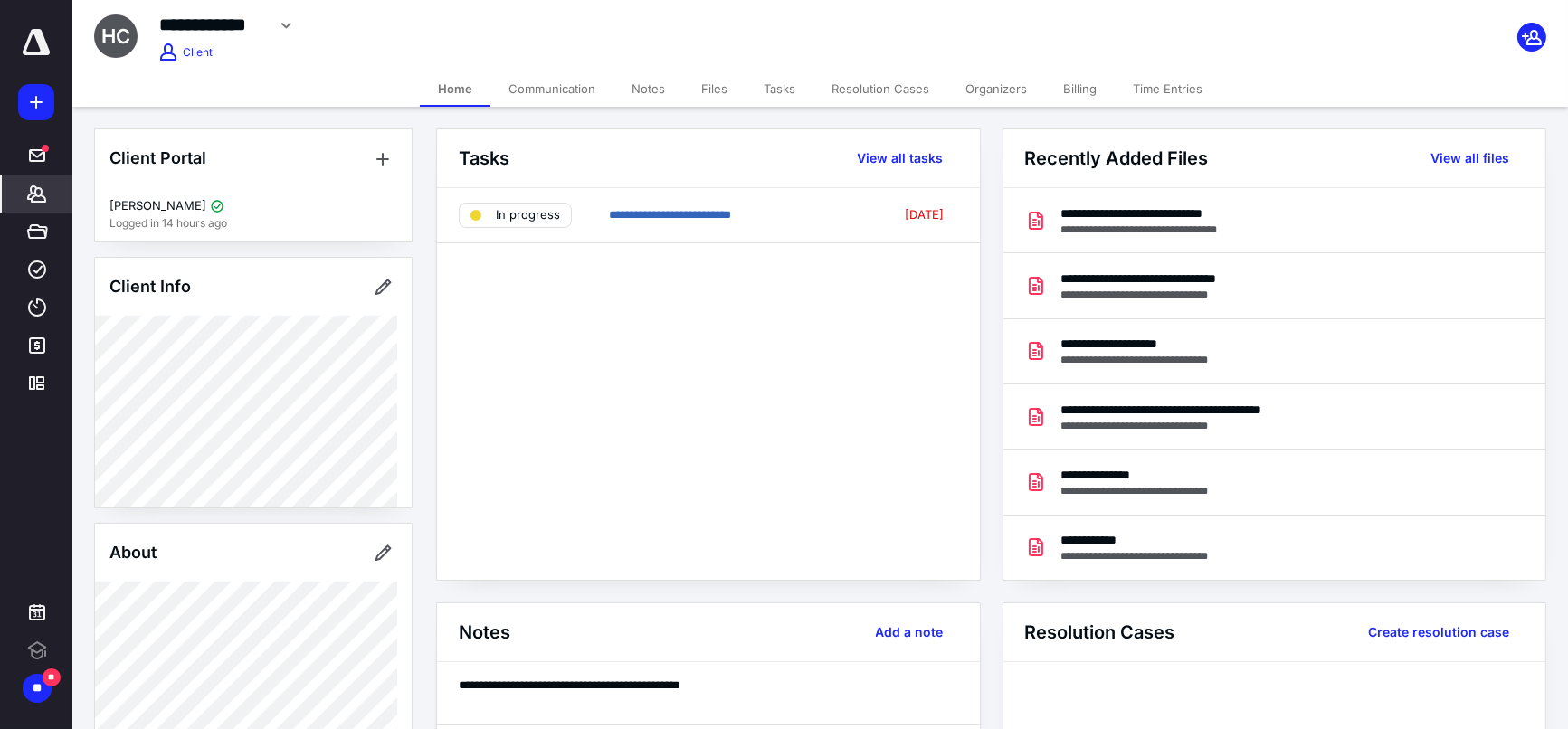 scroll, scrollTop: 0, scrollLeft: 0, axis: both 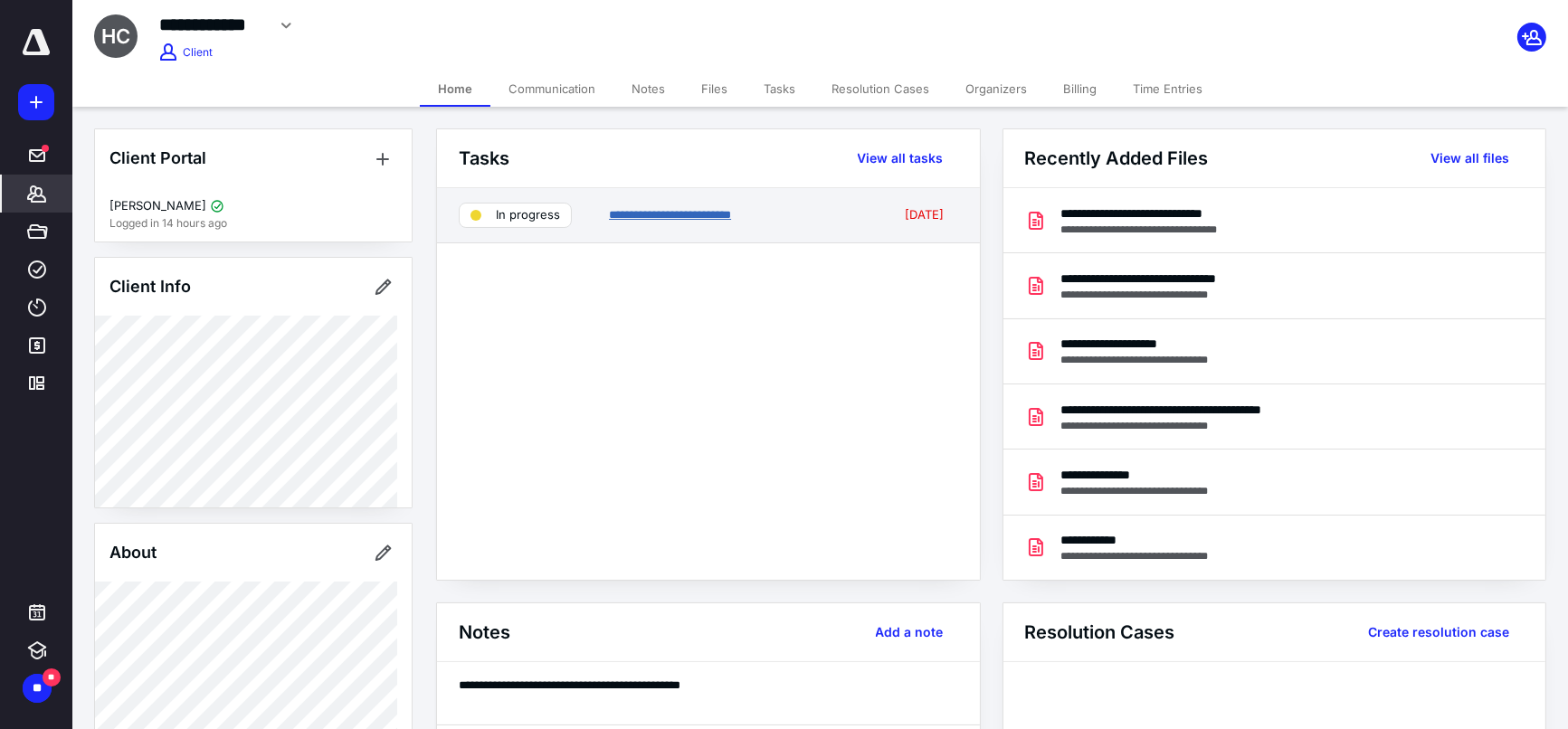 click on "**********" at bounding box center (670, 214) 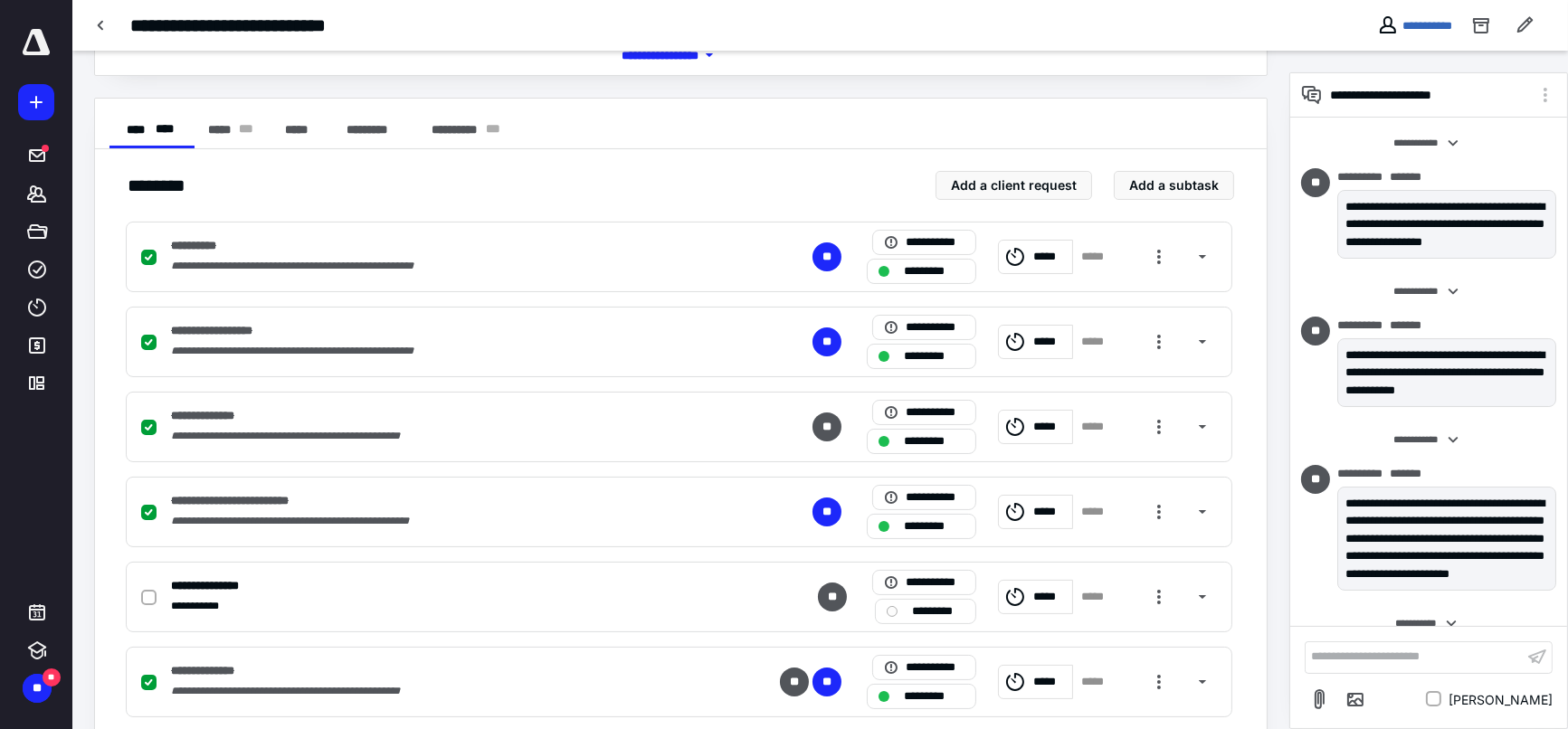 scroll, scrollTop: 803, scrollLeft: 0, axis: vertical 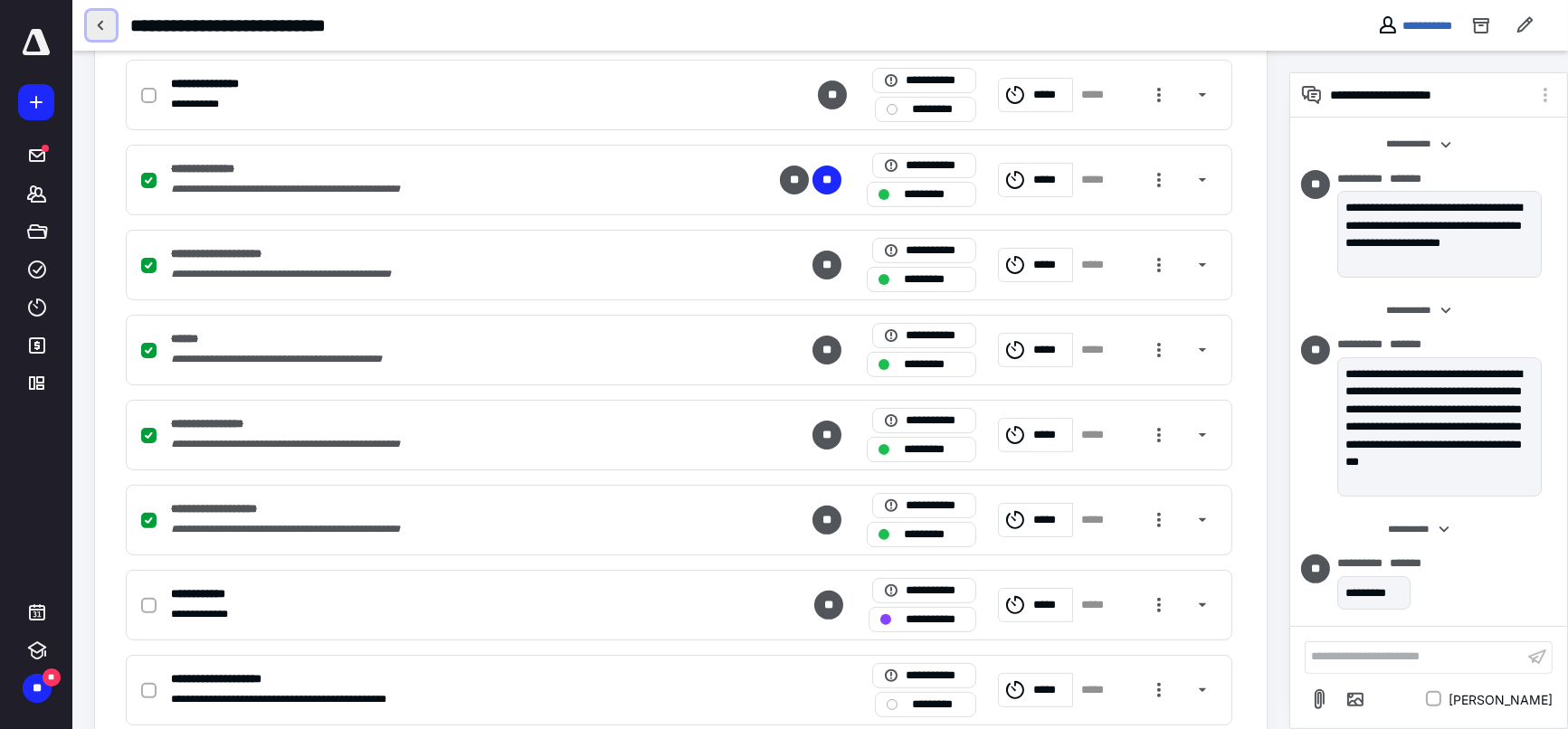 click at bounding box center (101, 25) 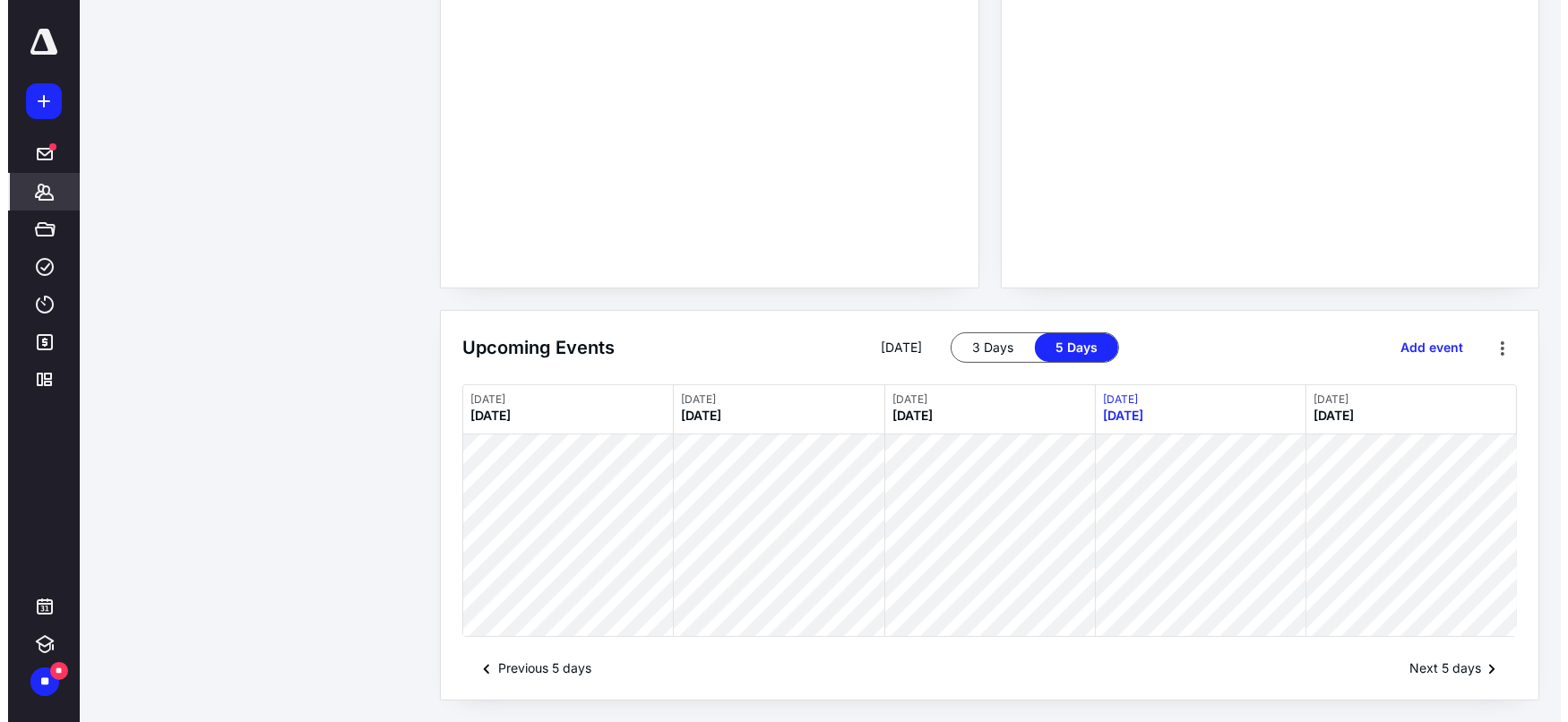 scroll, scrollTop: 0, scrollLeft: 0, axis: both 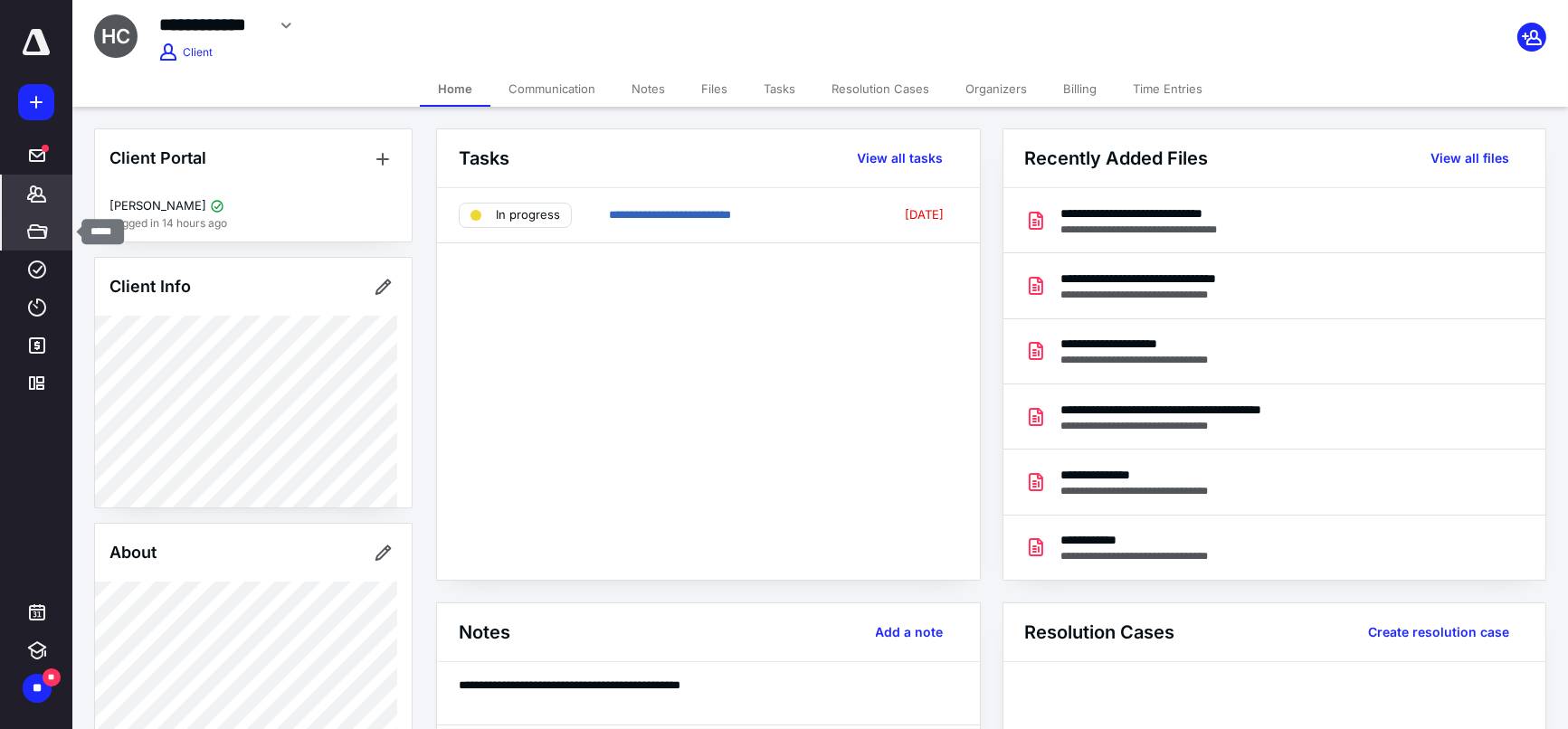 click 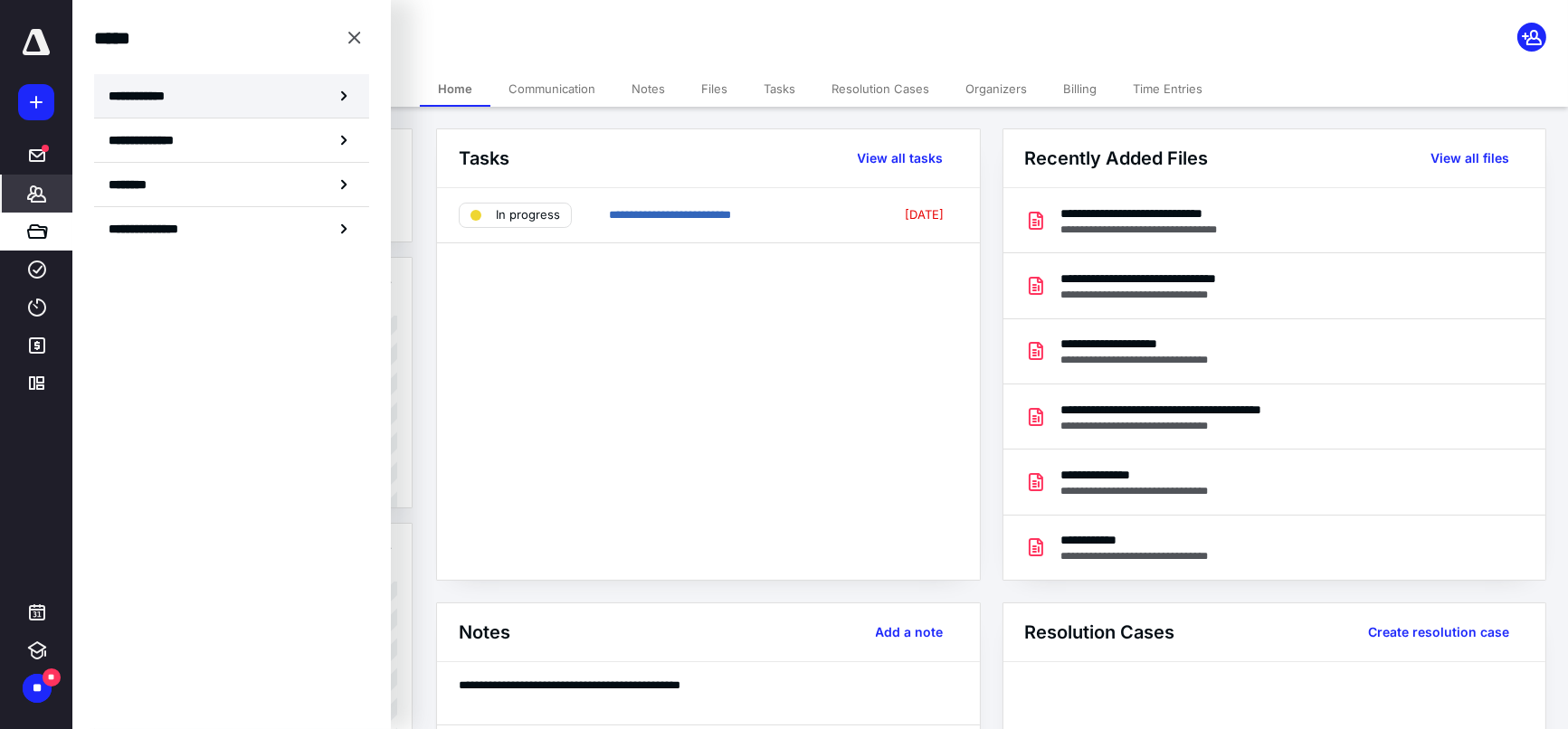 click on "**********" at bounding box center [142, 96] 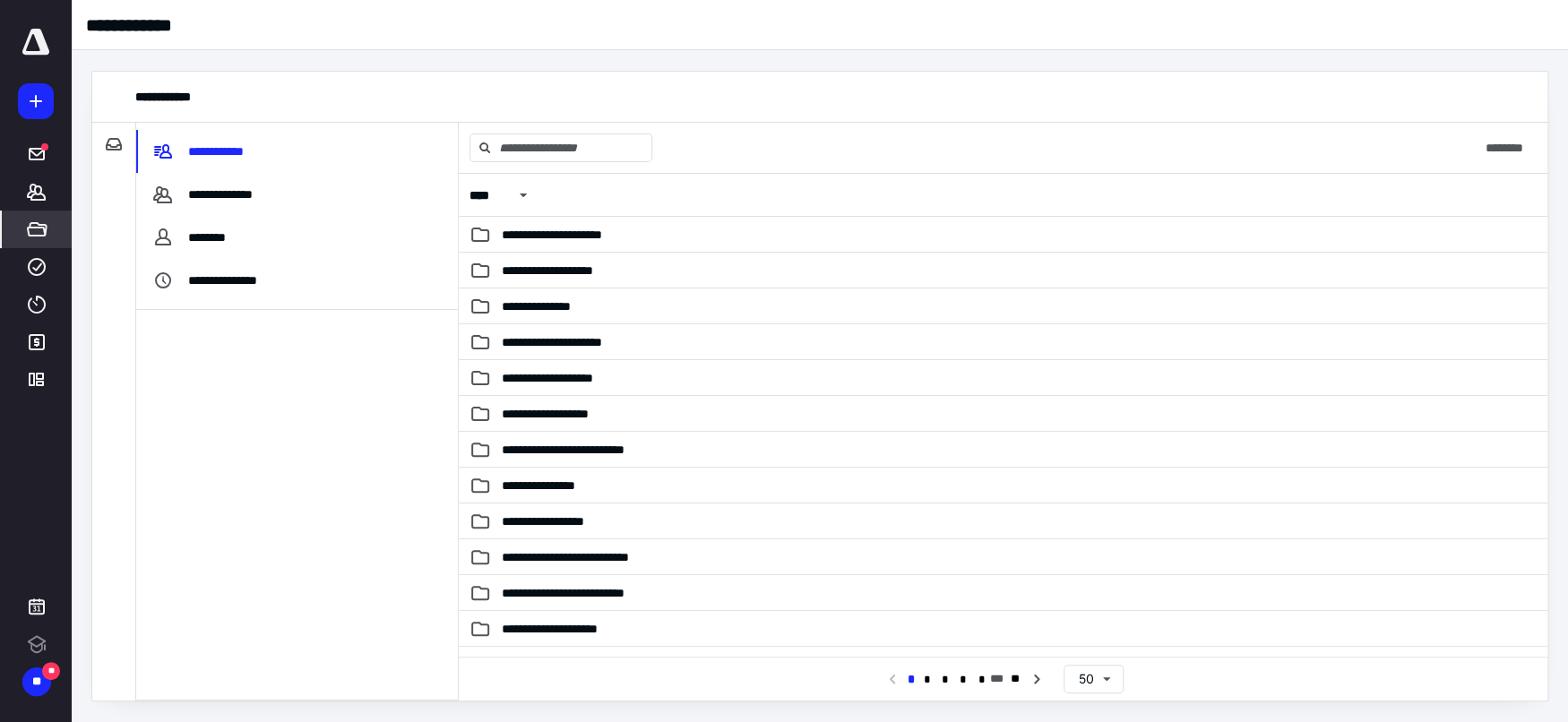 scroll, scrollTop: 0, scrollLeft: 0, axis: both 